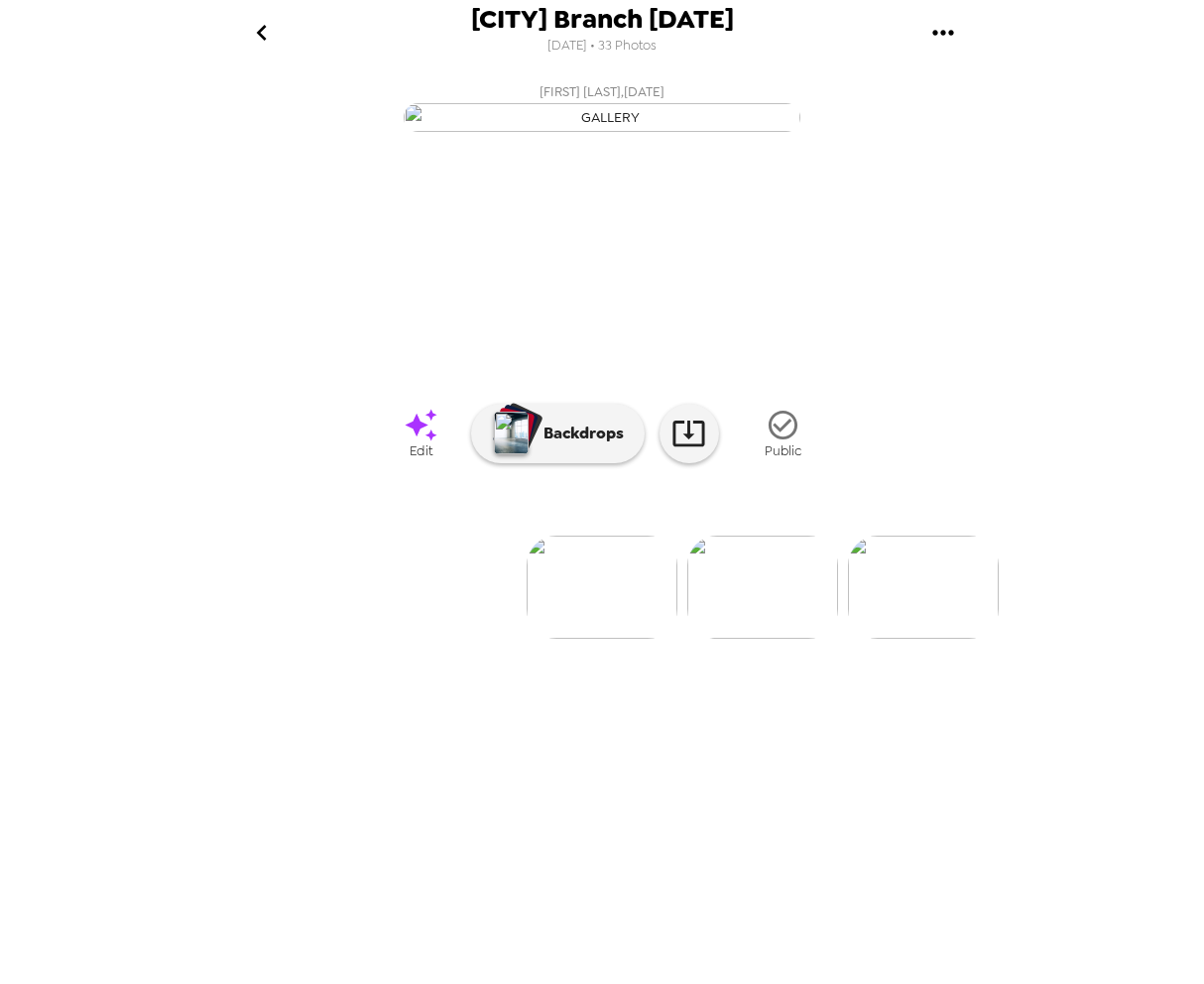 scroll, scrollTop: 0, scrollLeft: 0, axis: both 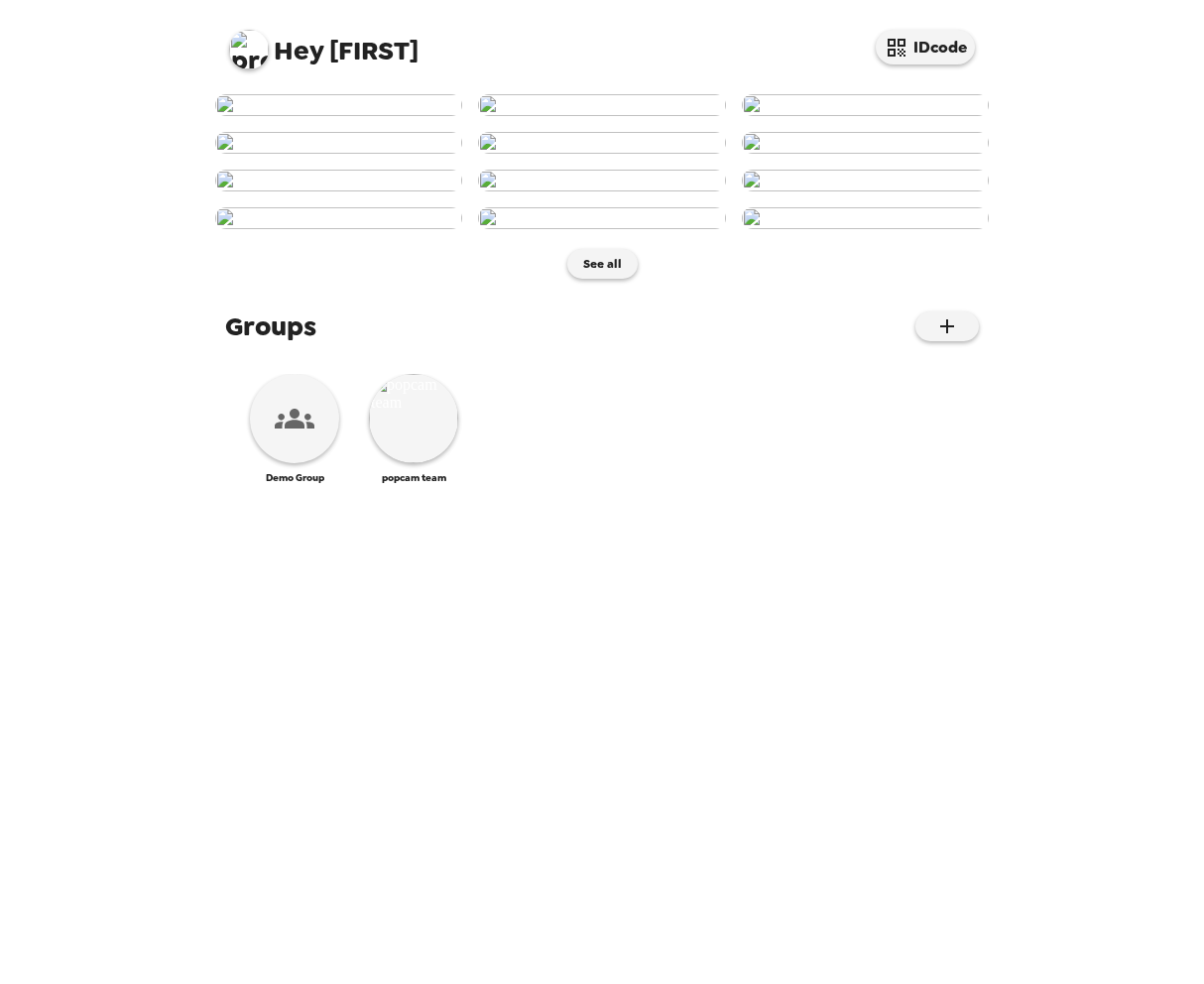 click at bounding box center [249, 50] 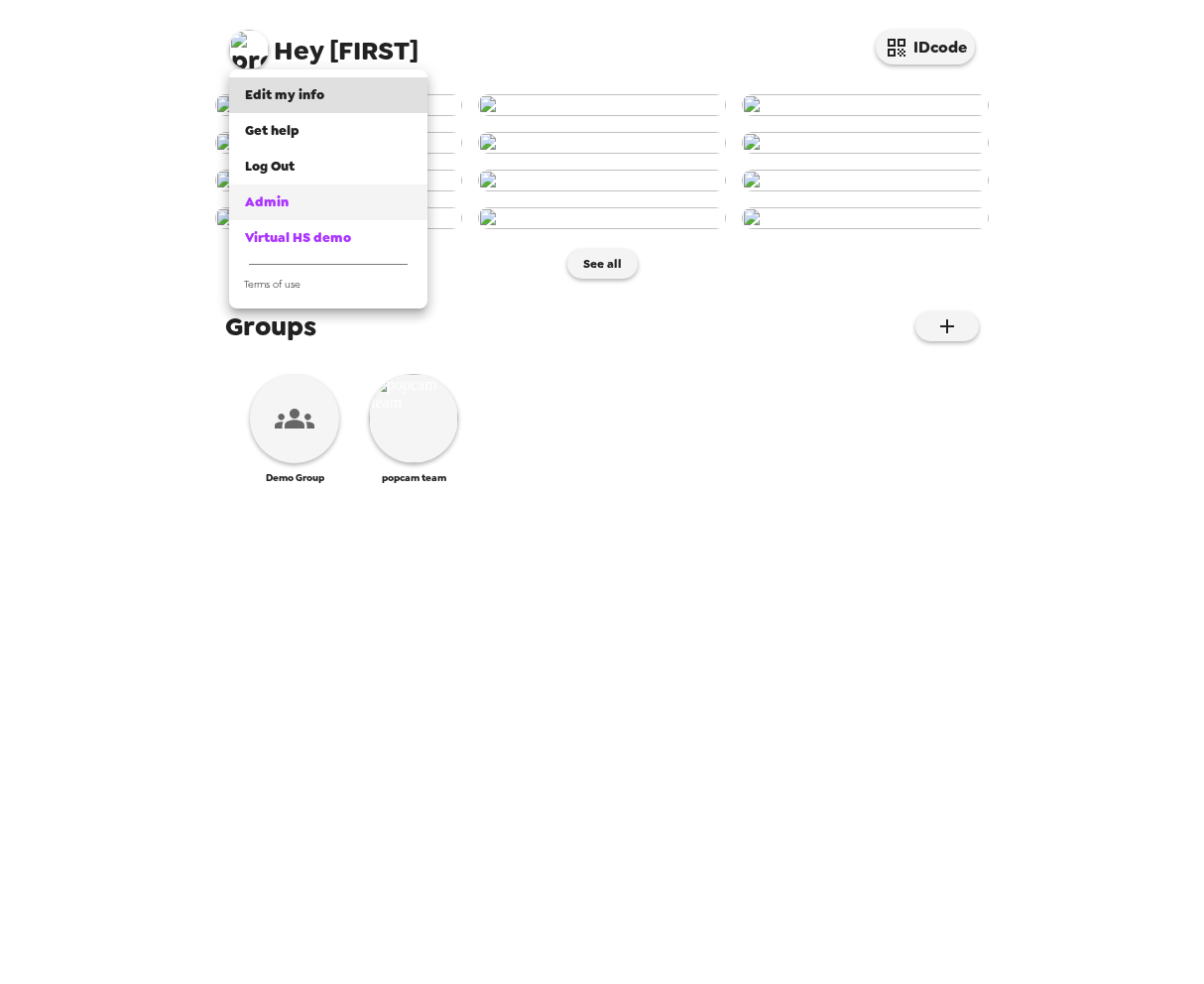 click on "Admin" at bounding box center [267, 201] 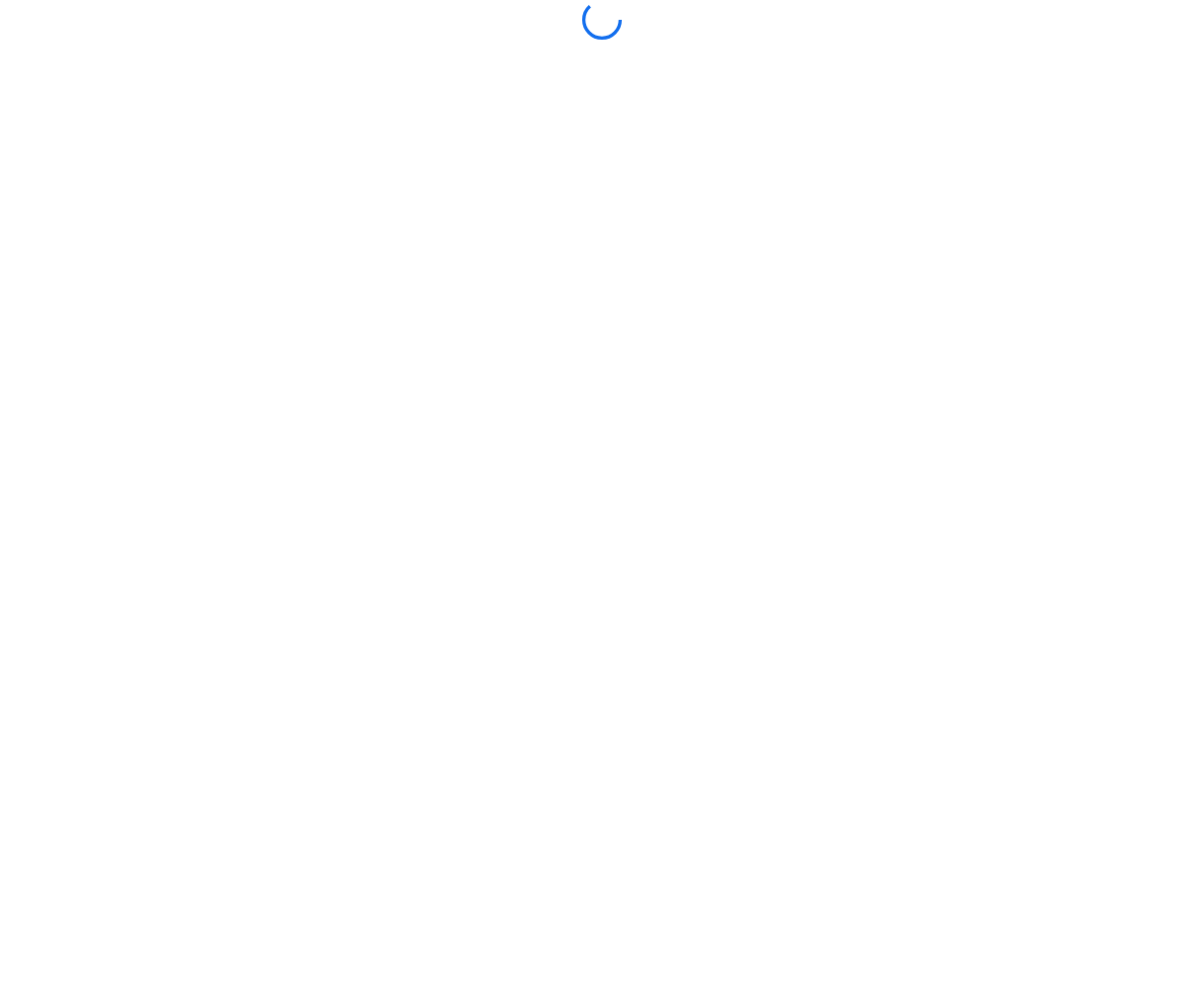scroll, scrollTop: 0, scrollLeft: 0, axis: both 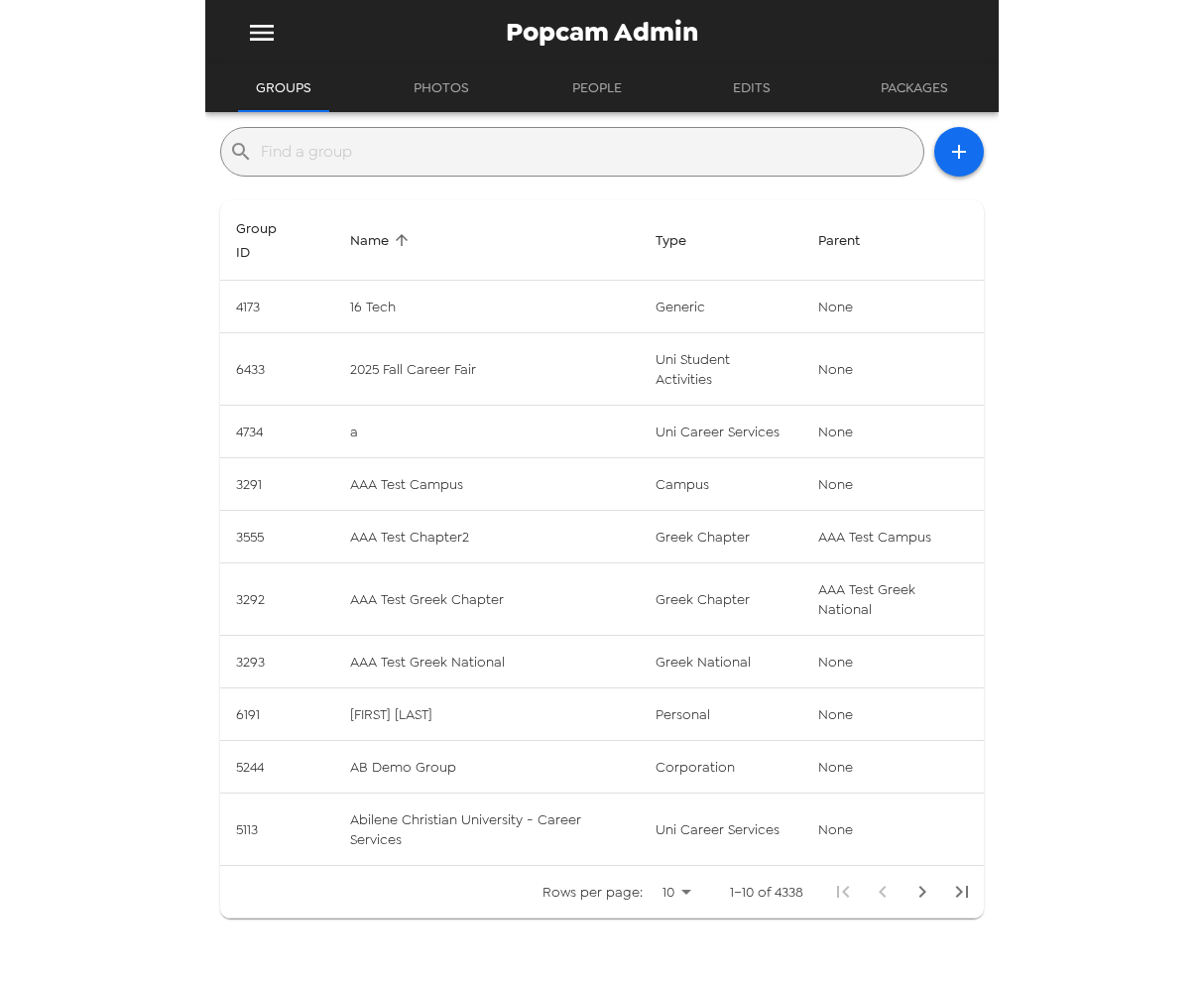 click at bounding box center (588, 152) 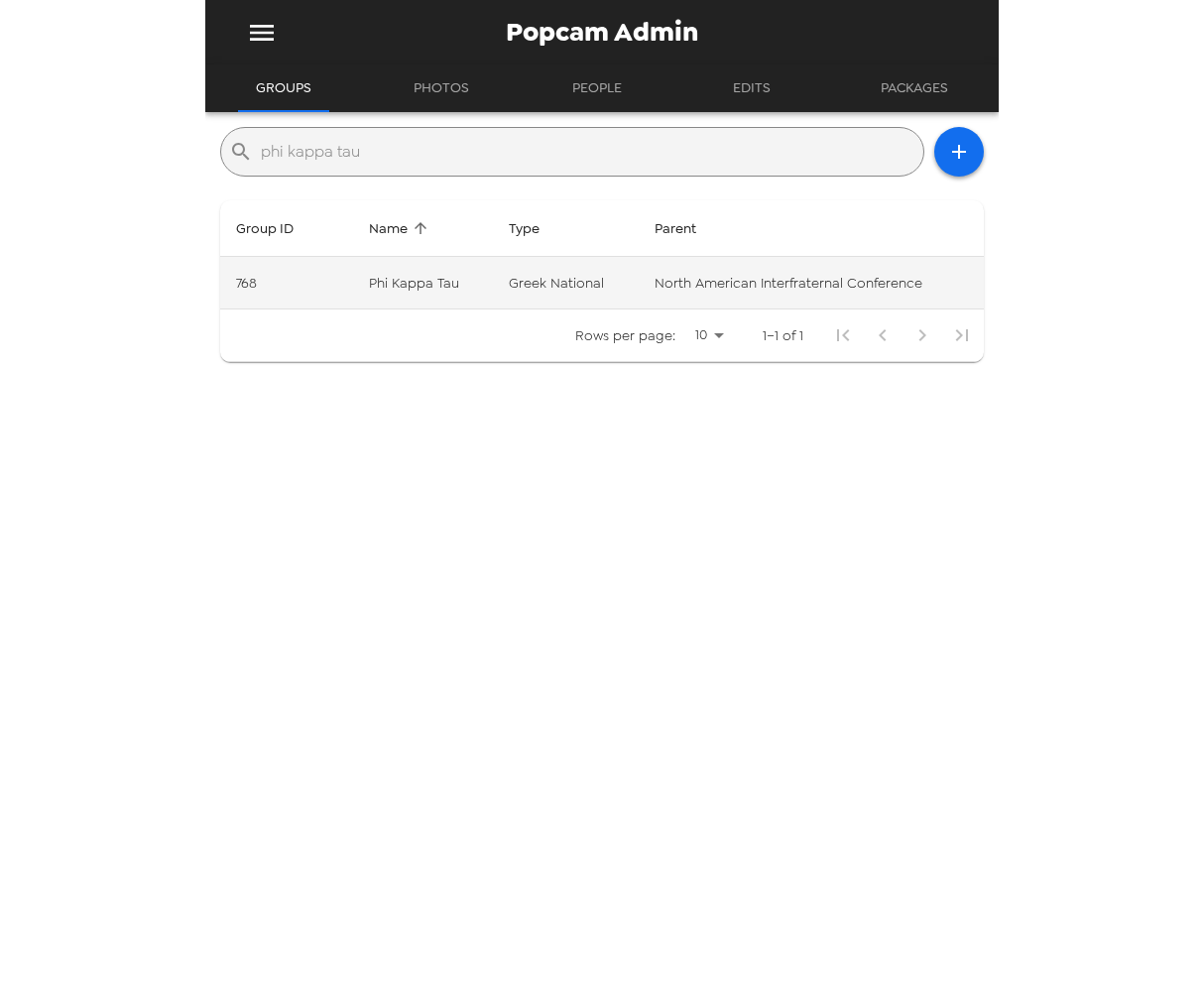 type on "phi kappa tau" 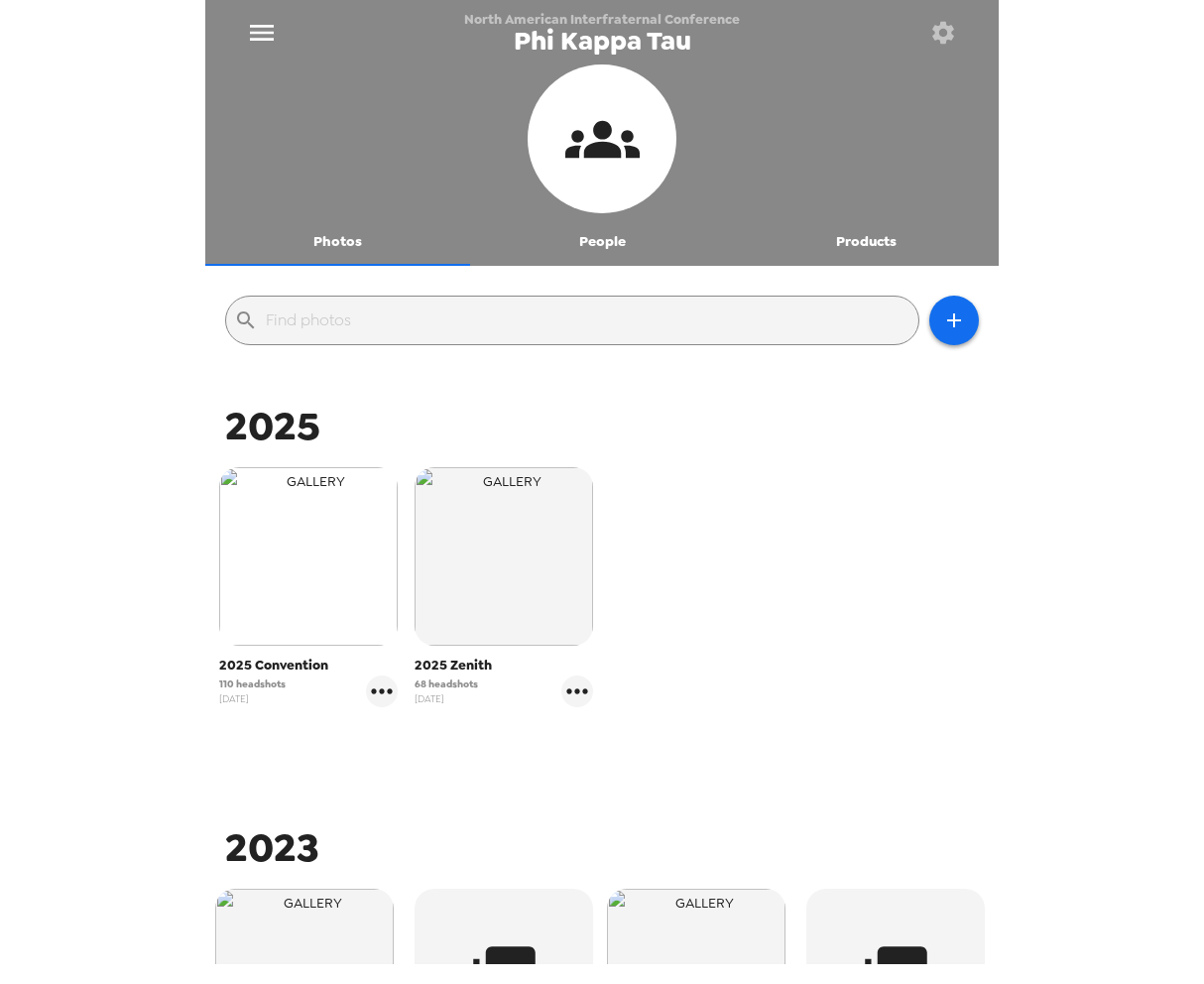 click at bounding box center (308, 556) 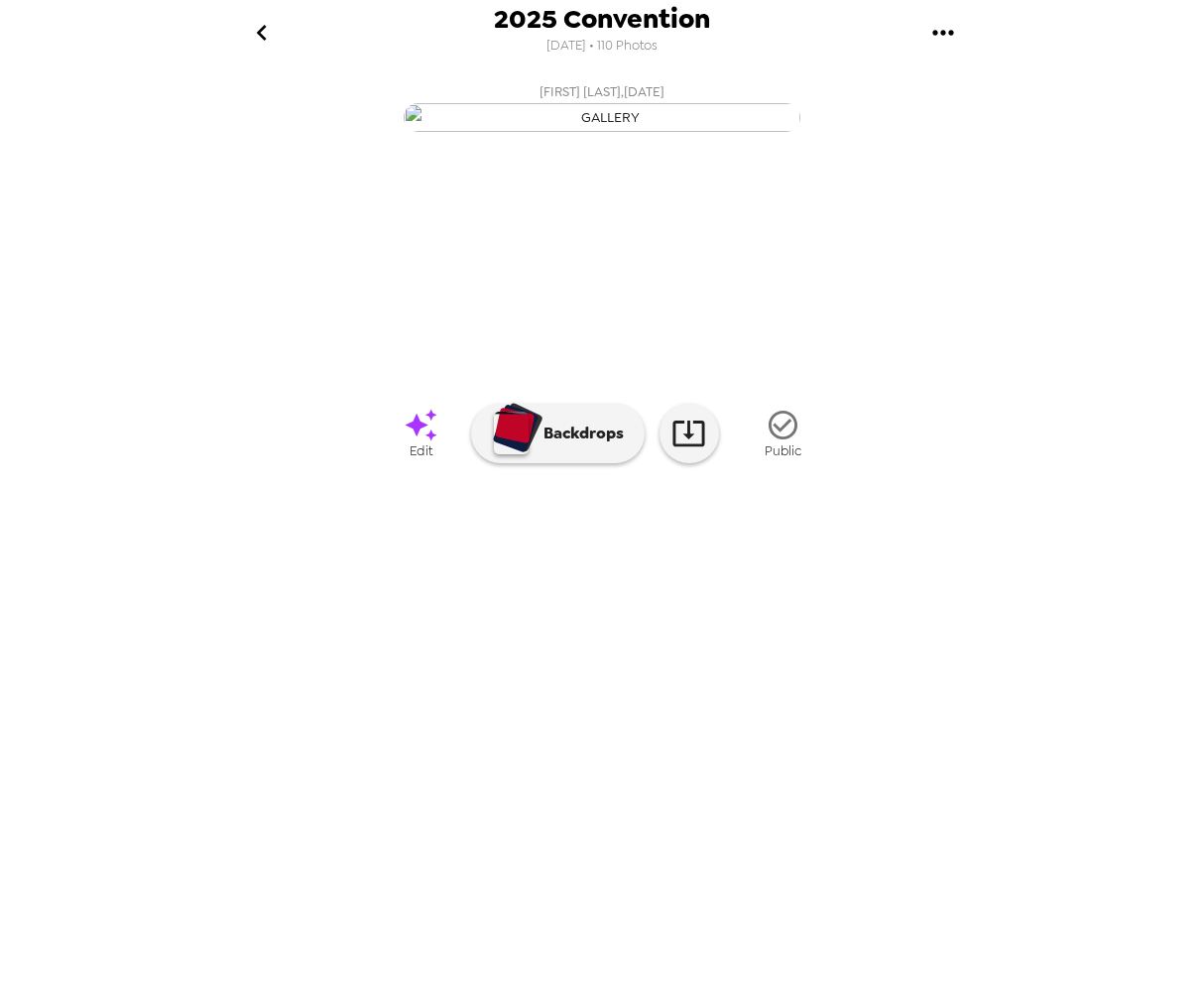 scroll, scrollTop: 0, scrollLeft: 2048, axis: horizontal 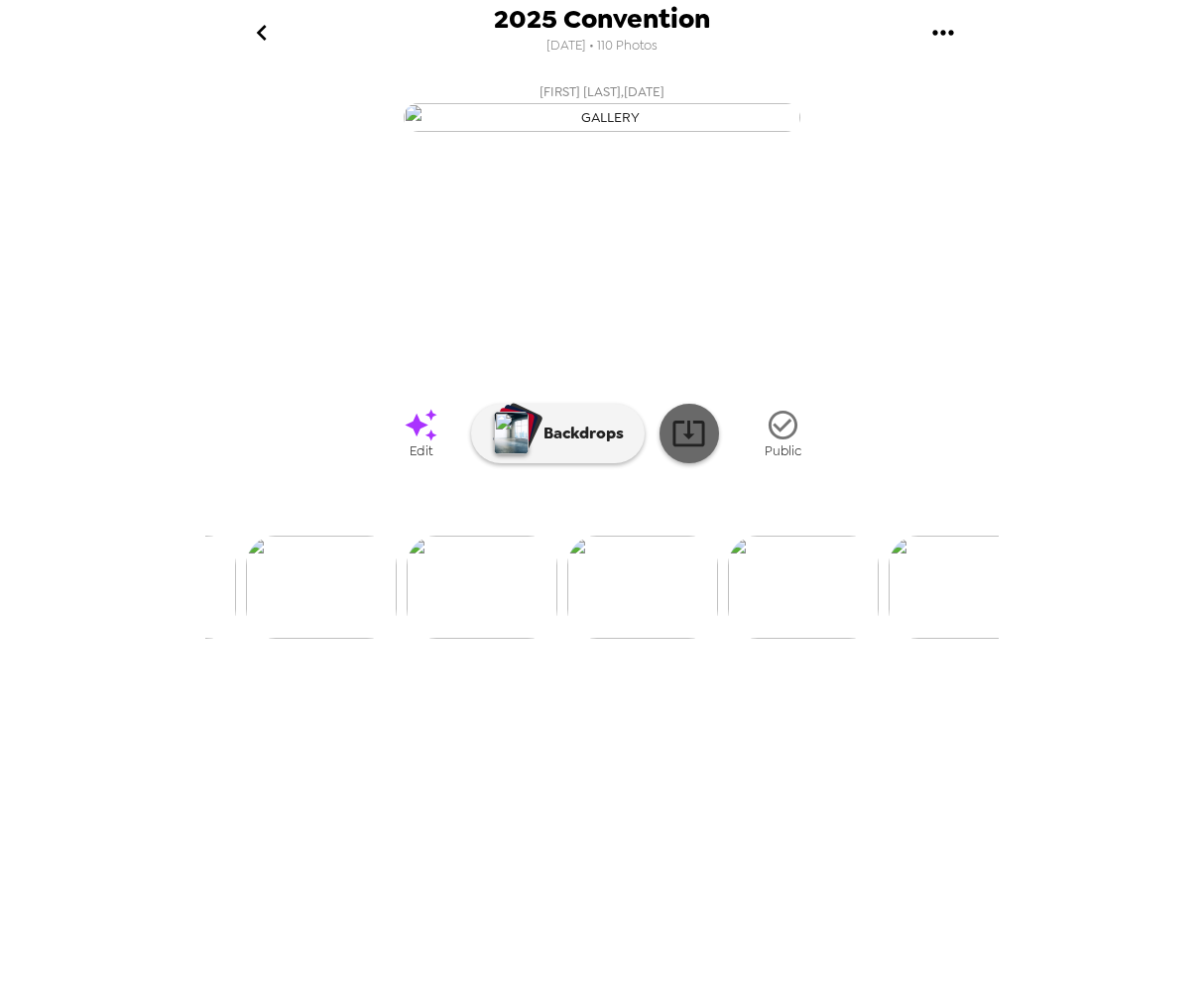 click 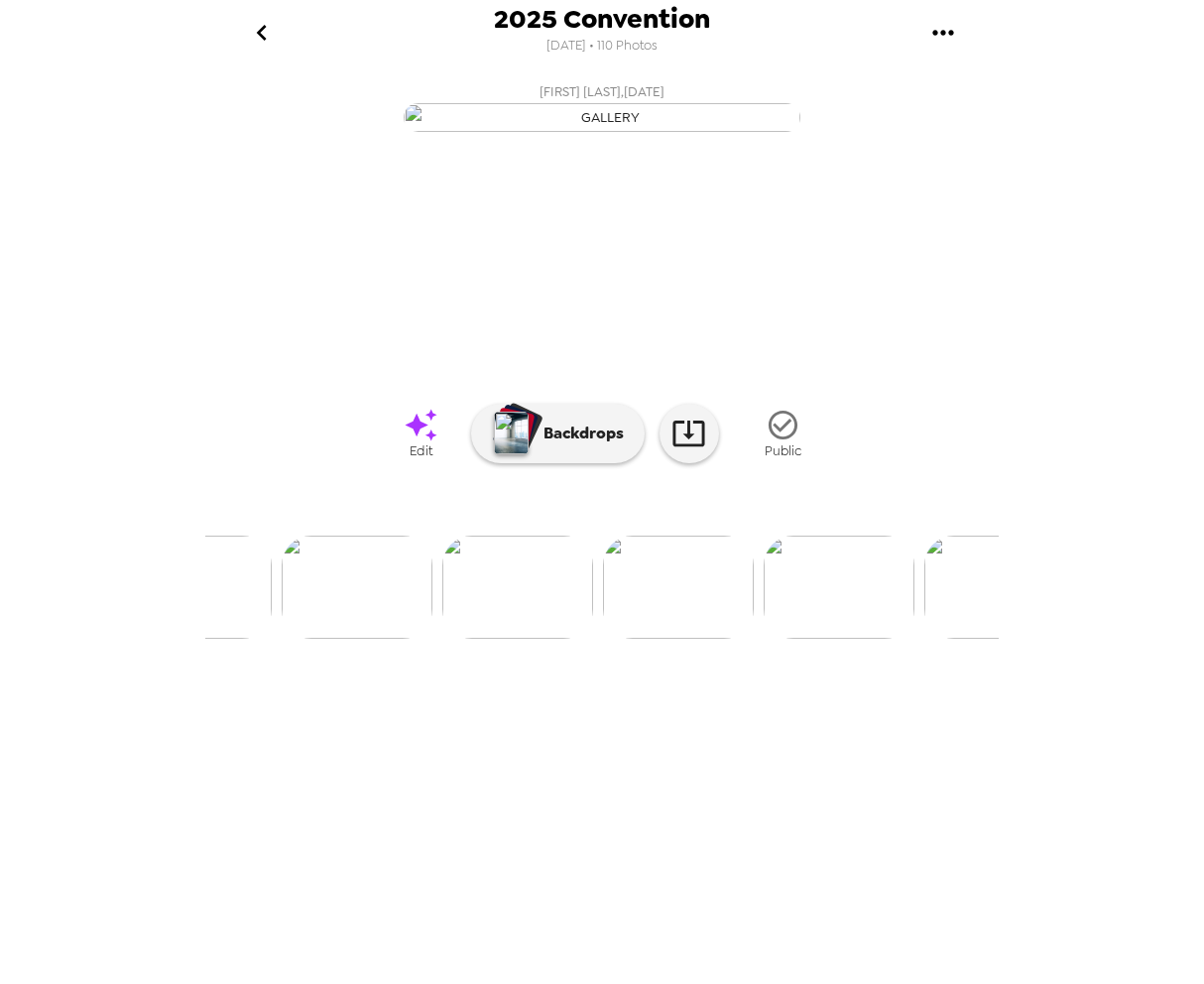 scroll, scrollTop: 0, scrollLeft: 2765, axis: horizontal 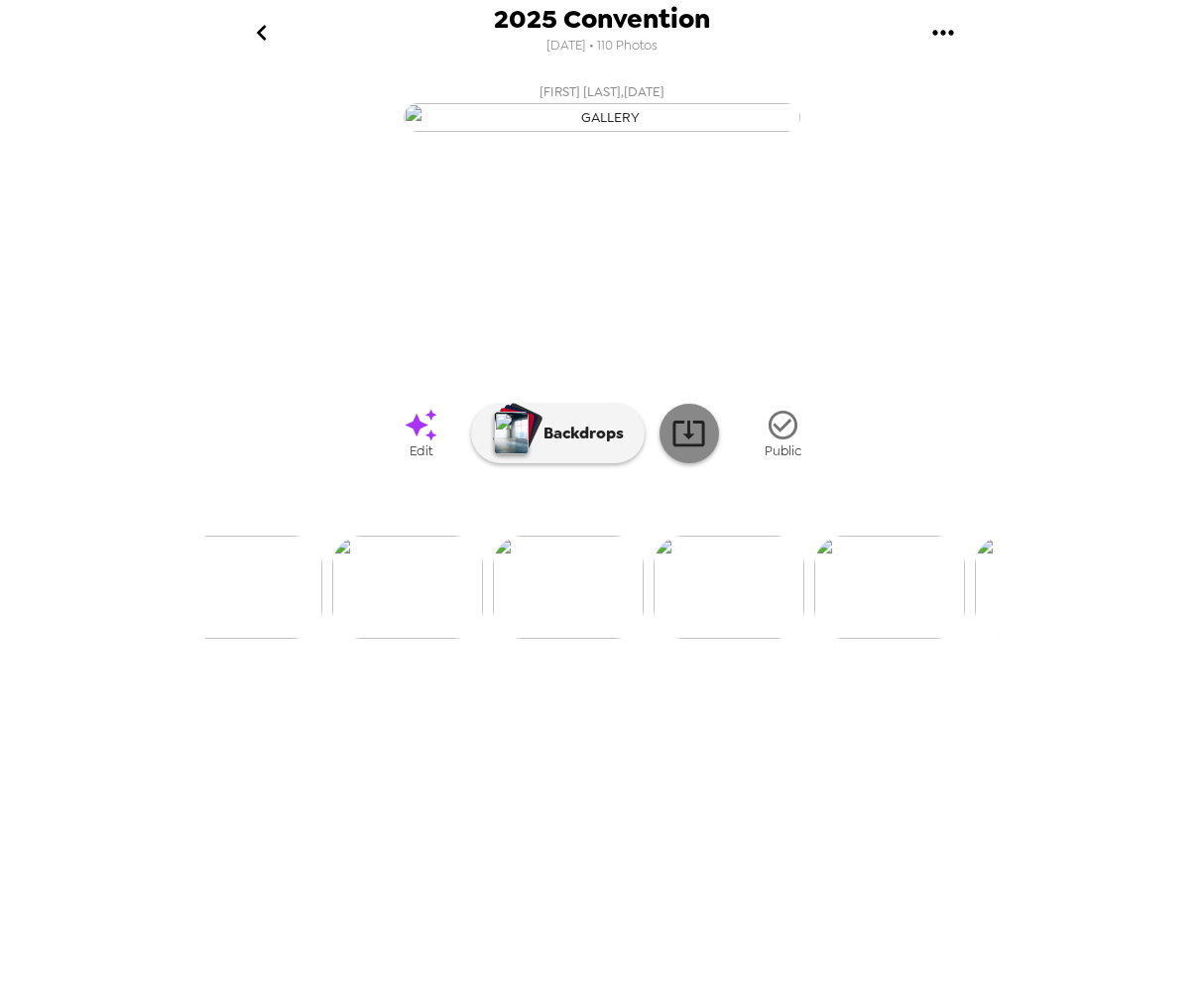 click 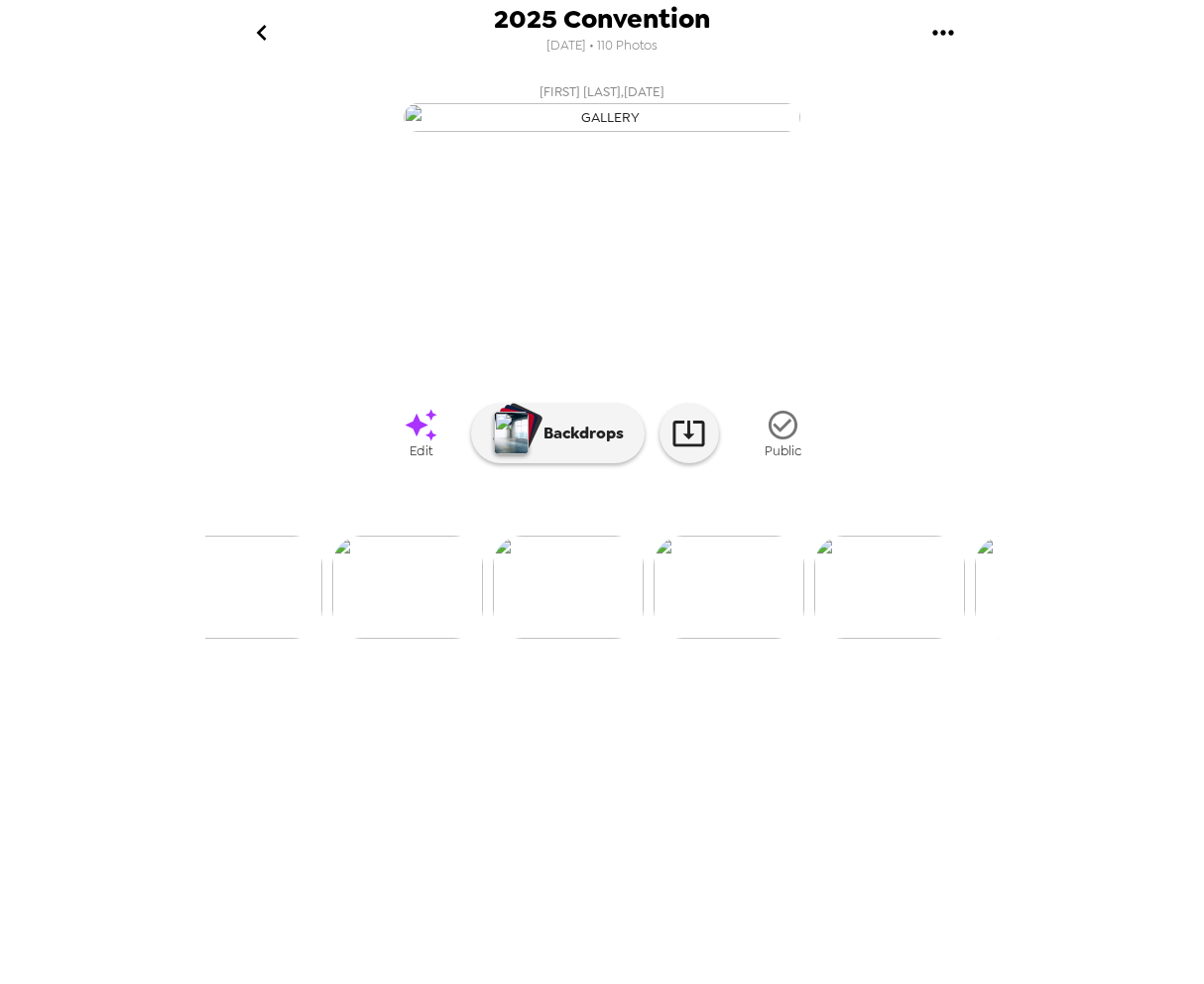 click at bounding box center (729, 587) 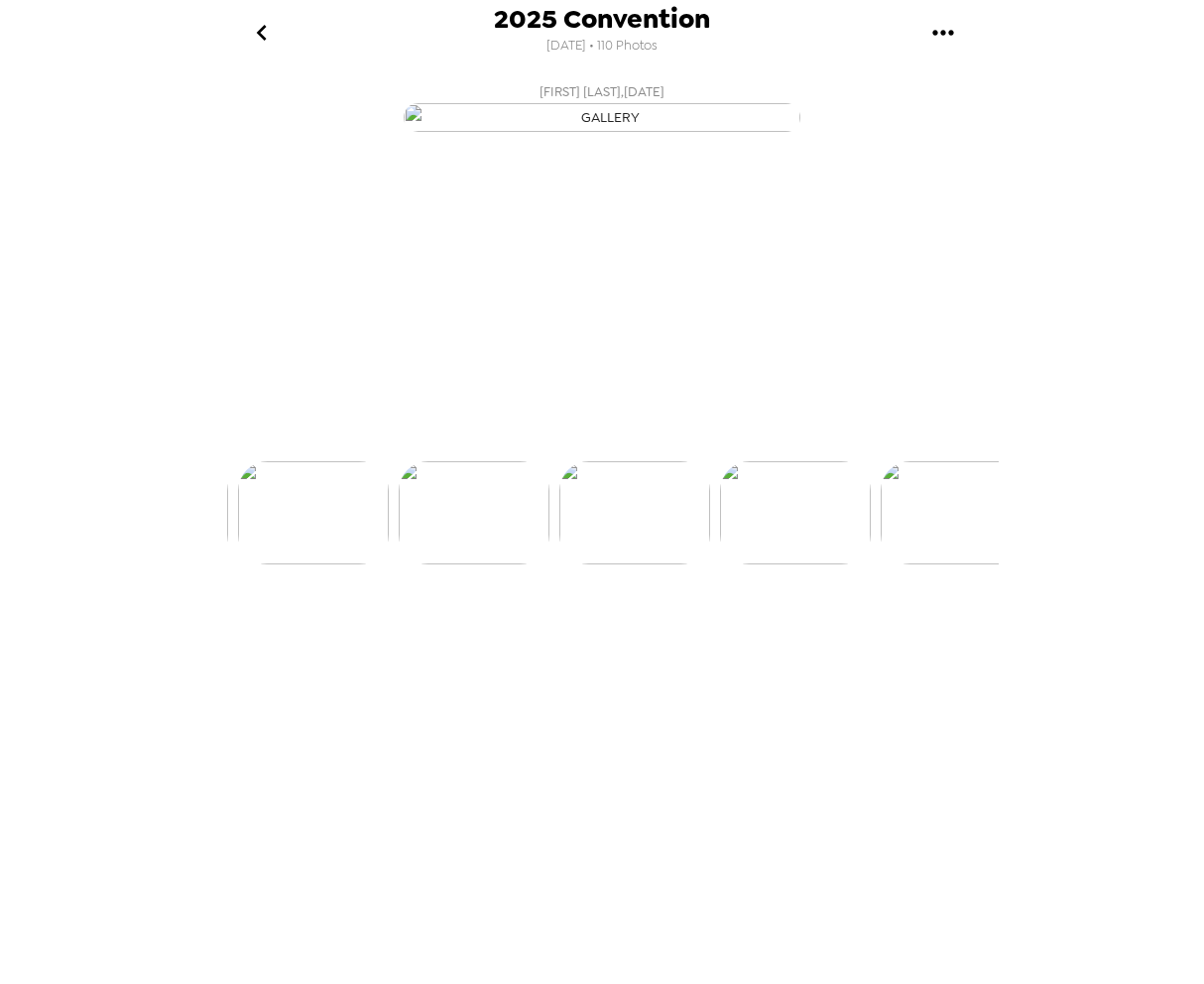 scroll, scrollTop: 0, scrollLeft: 2890, axis: horizontal 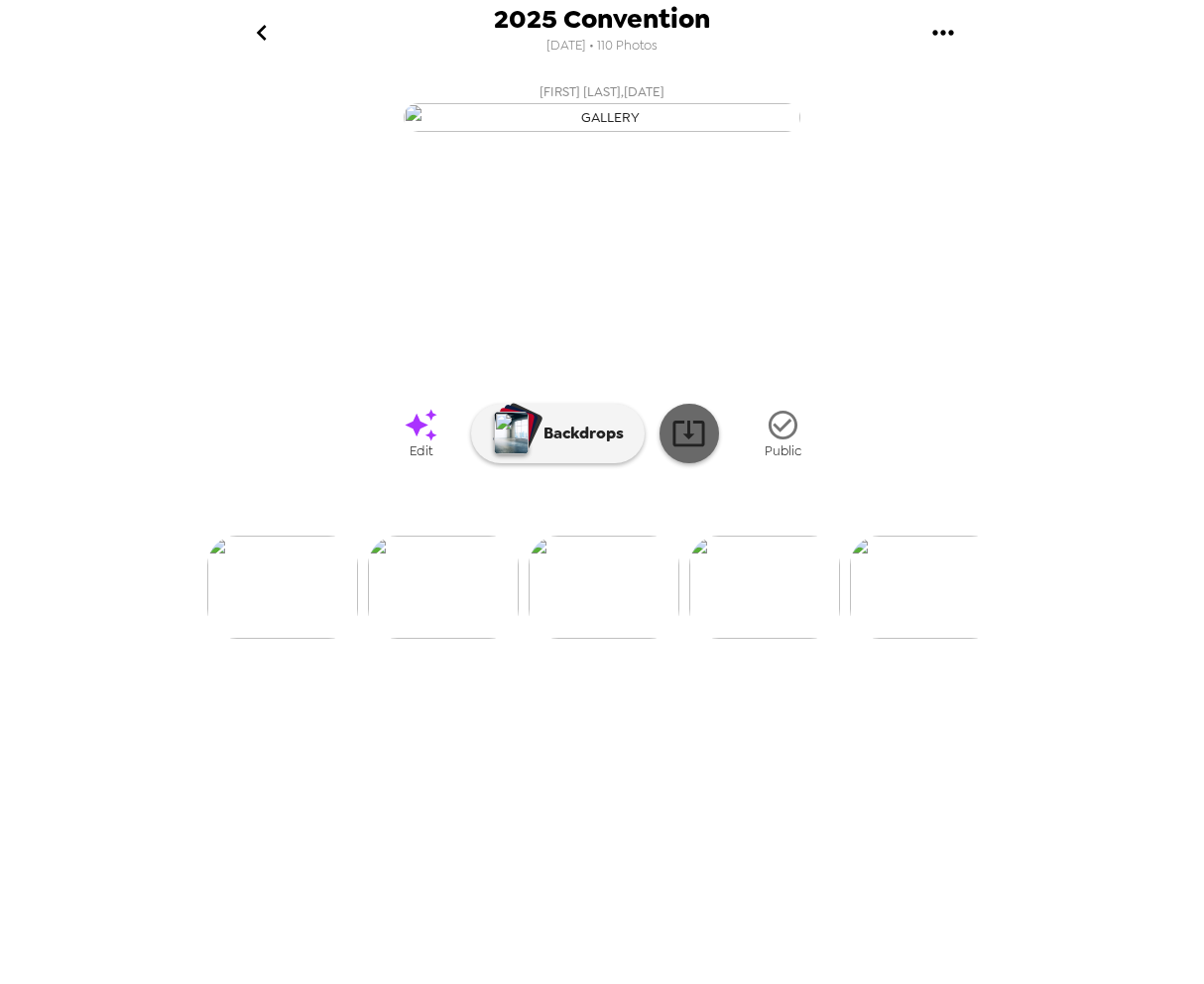 click 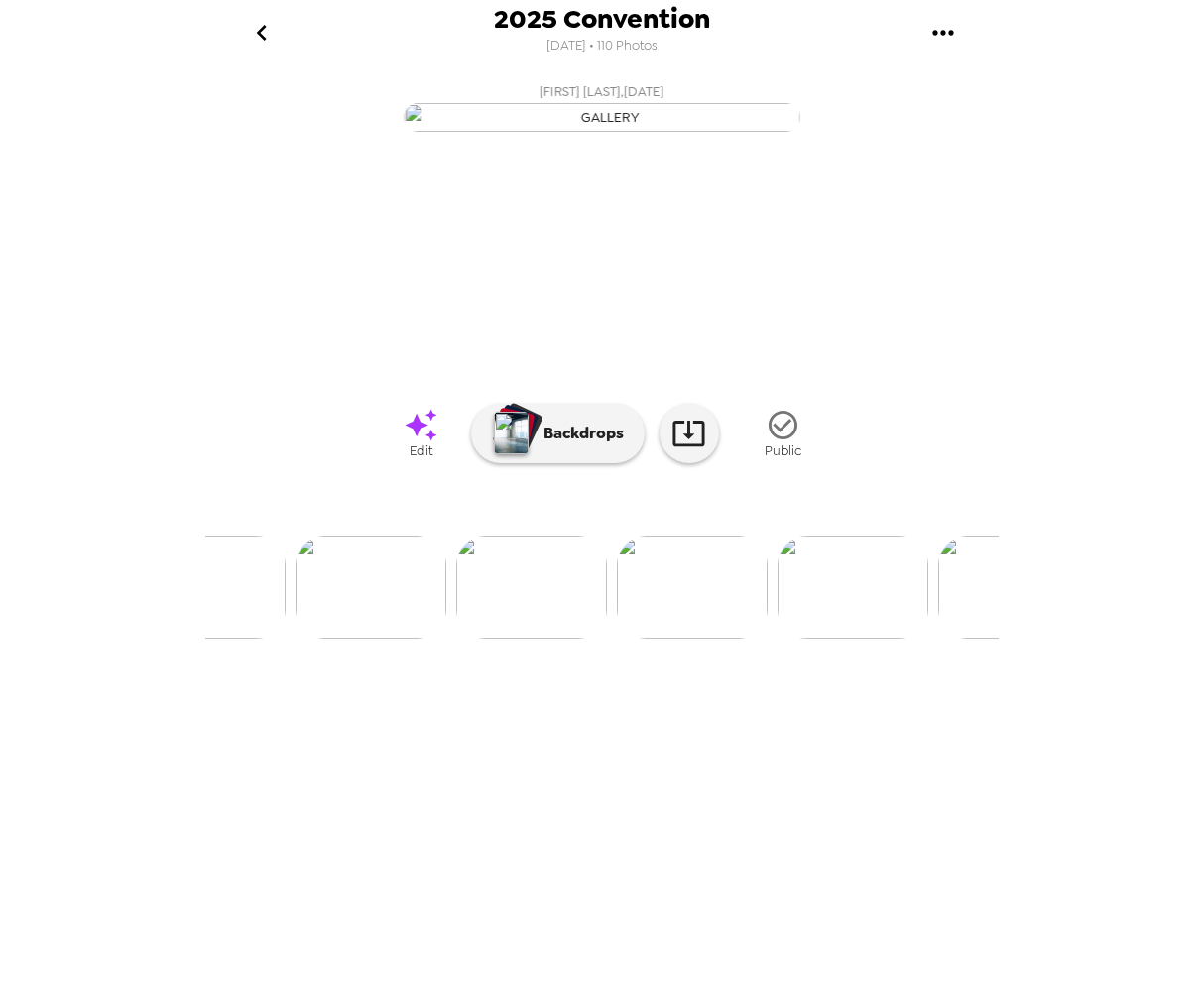 scroll, scrollTop: 0, scrollLeft: 3395, axis: horizontal 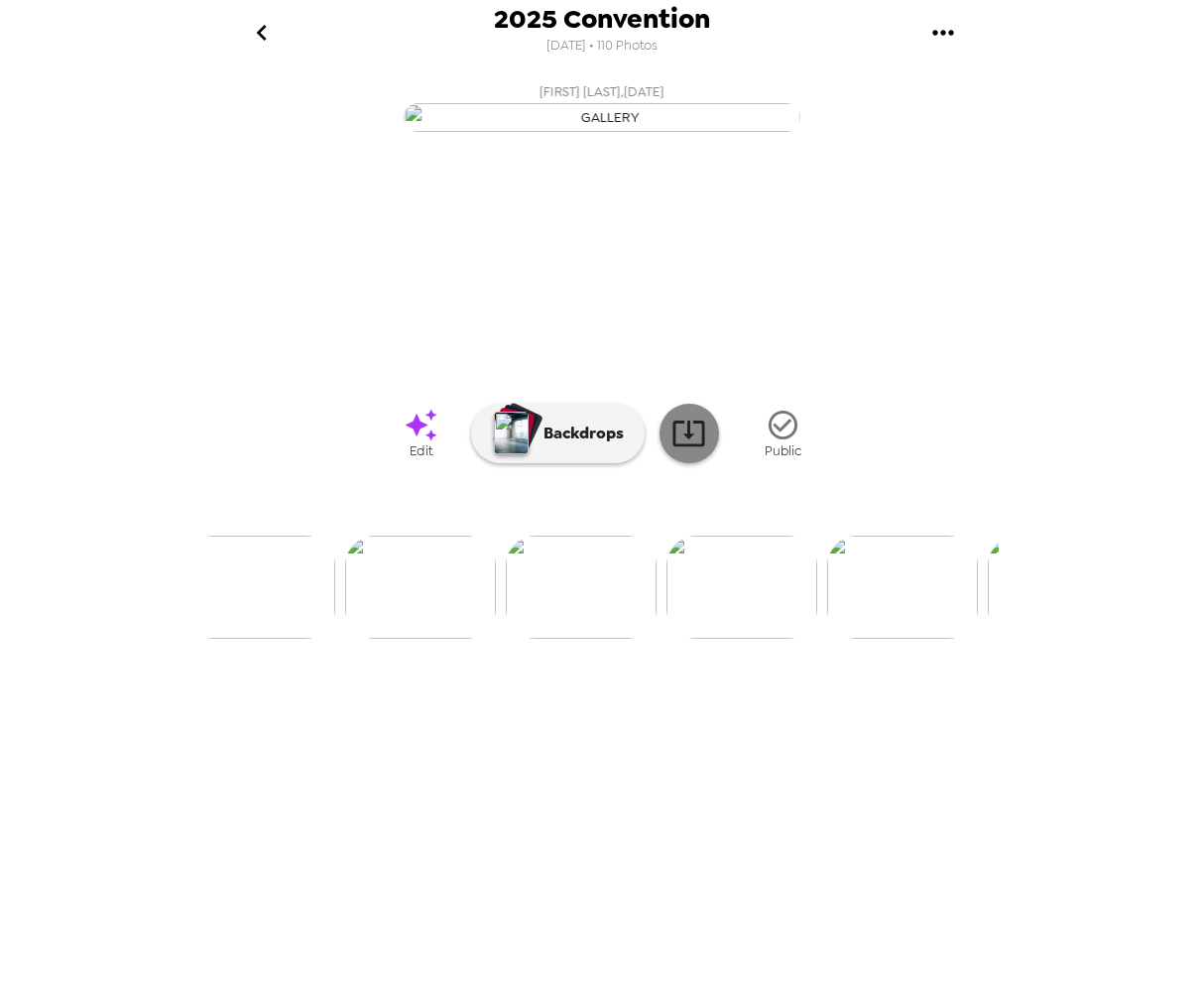 click 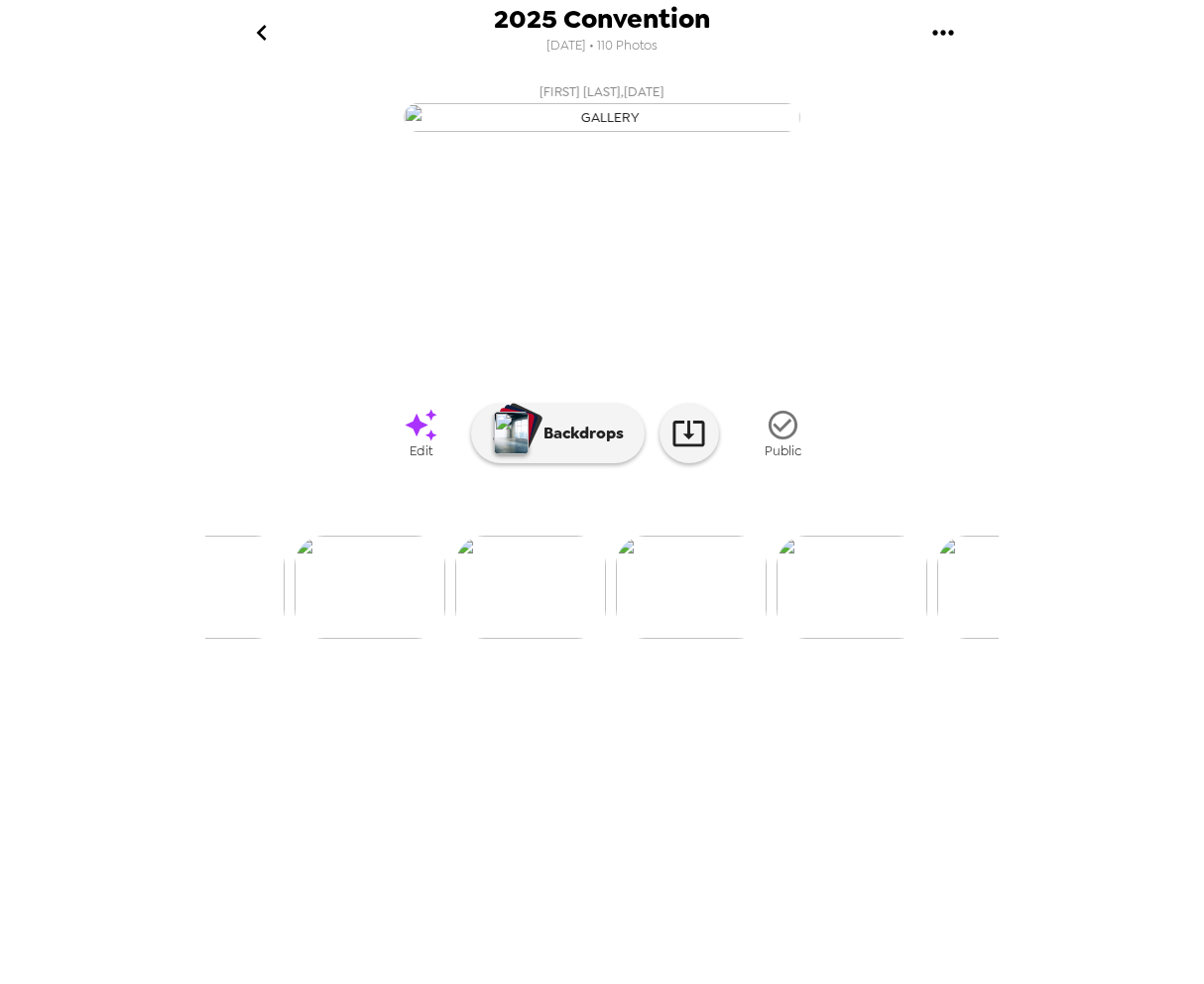 scroll, scrollTop: 0, scrollLeft: 3749, axis: horizontal 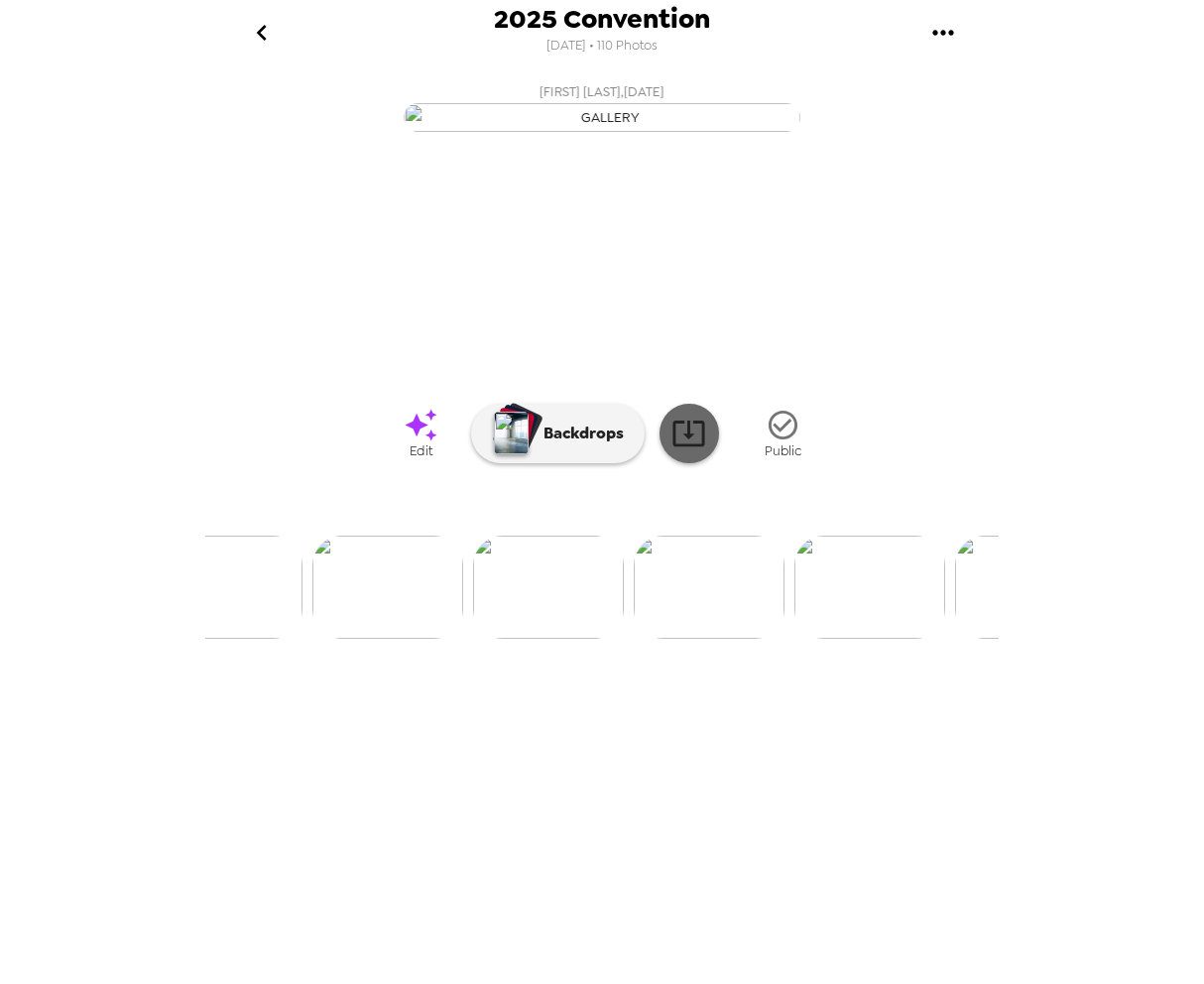 click 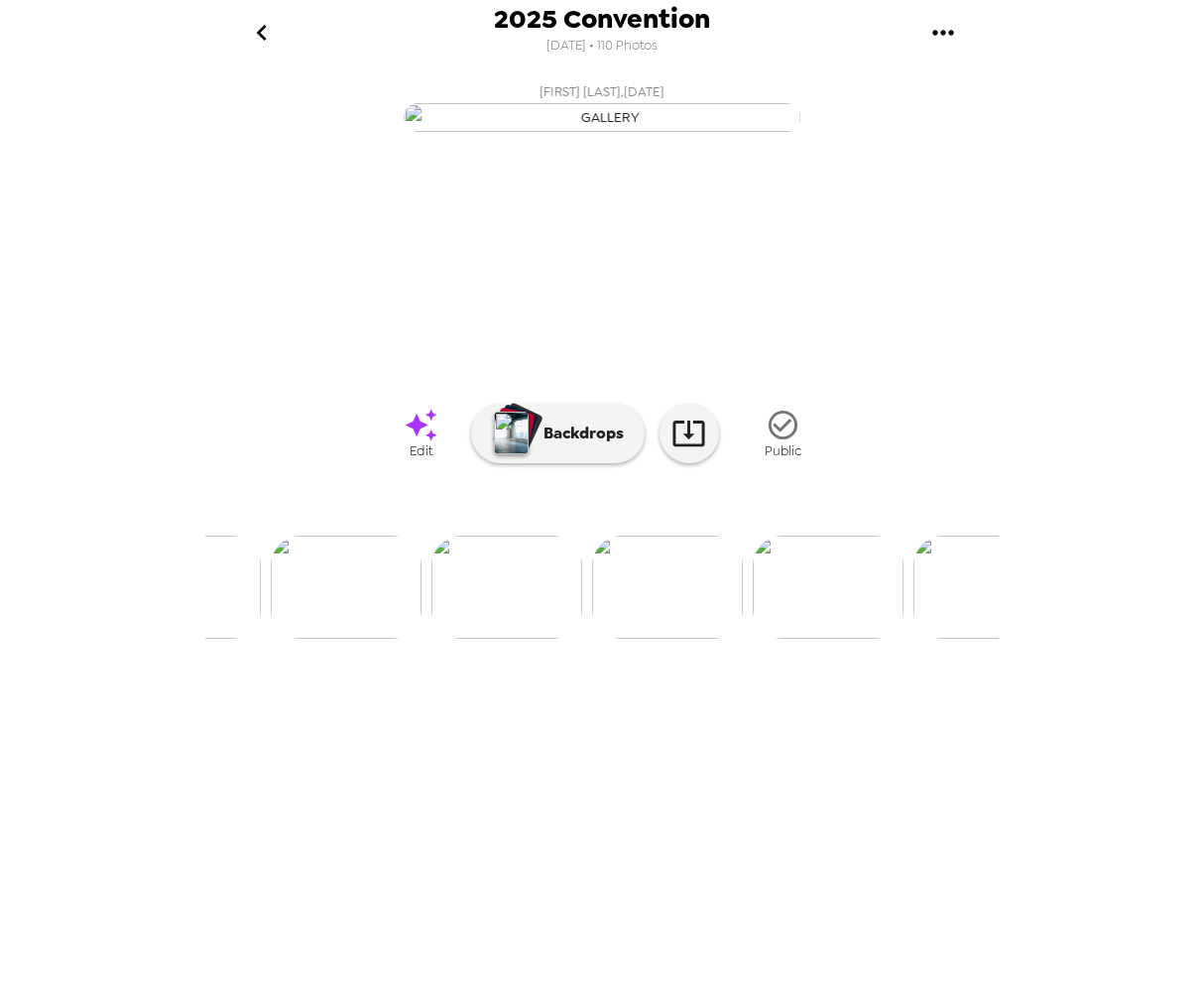 scroll, scrollTop: 0, scrollLeft: 3958, axis: horizontal 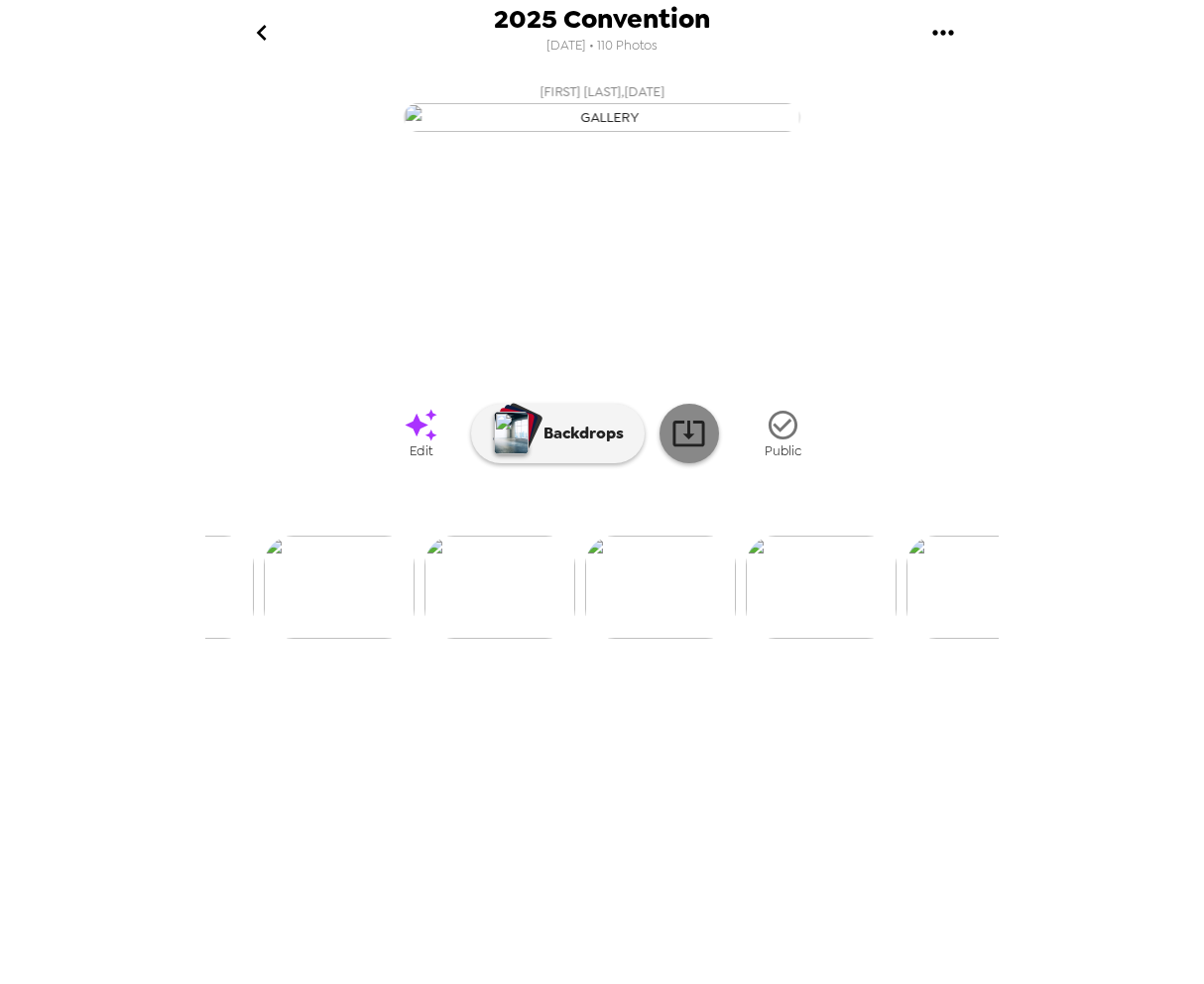 click 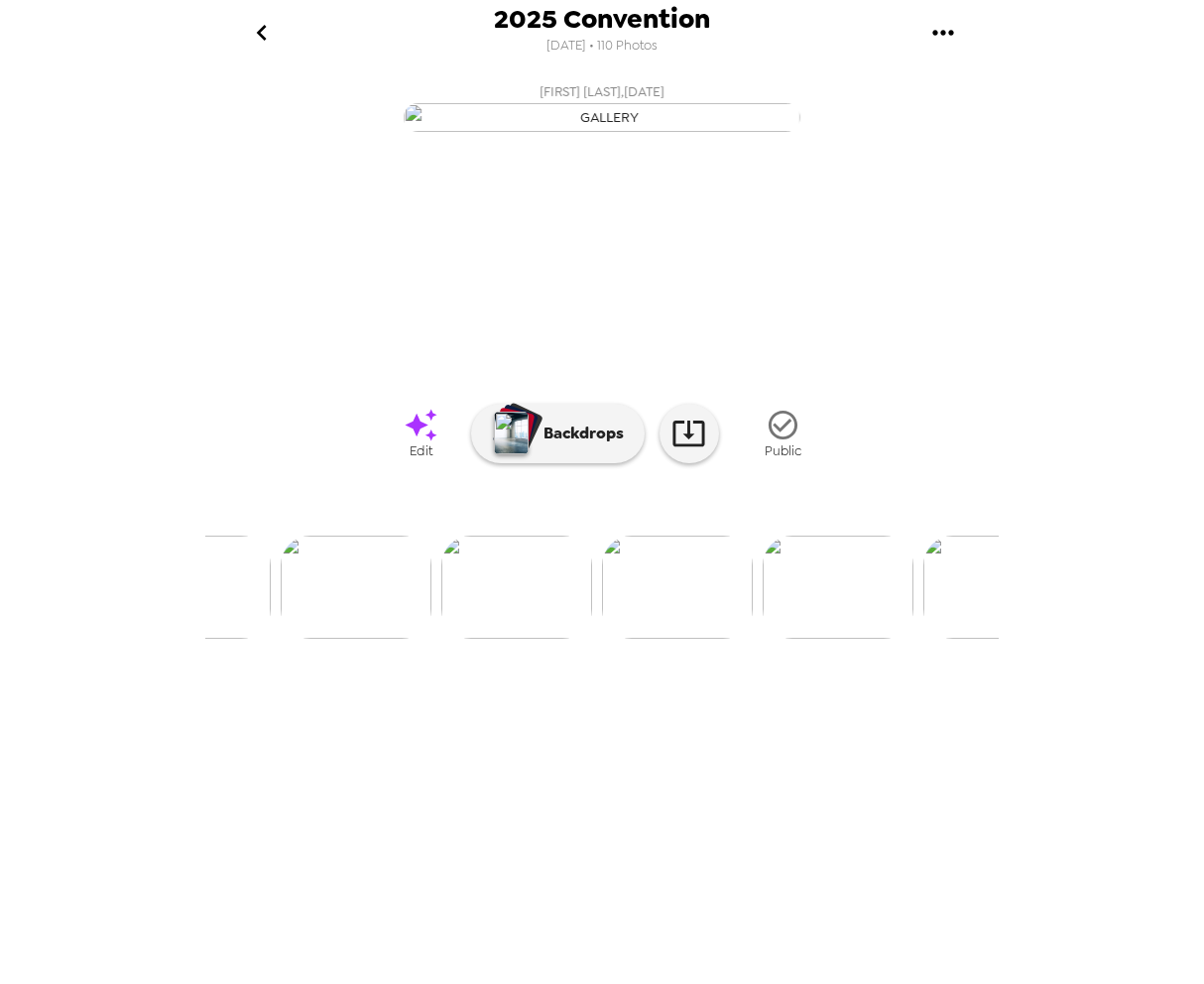 scroll, scrollTop: 0, scrollLeft: 4415, axis: horizontal 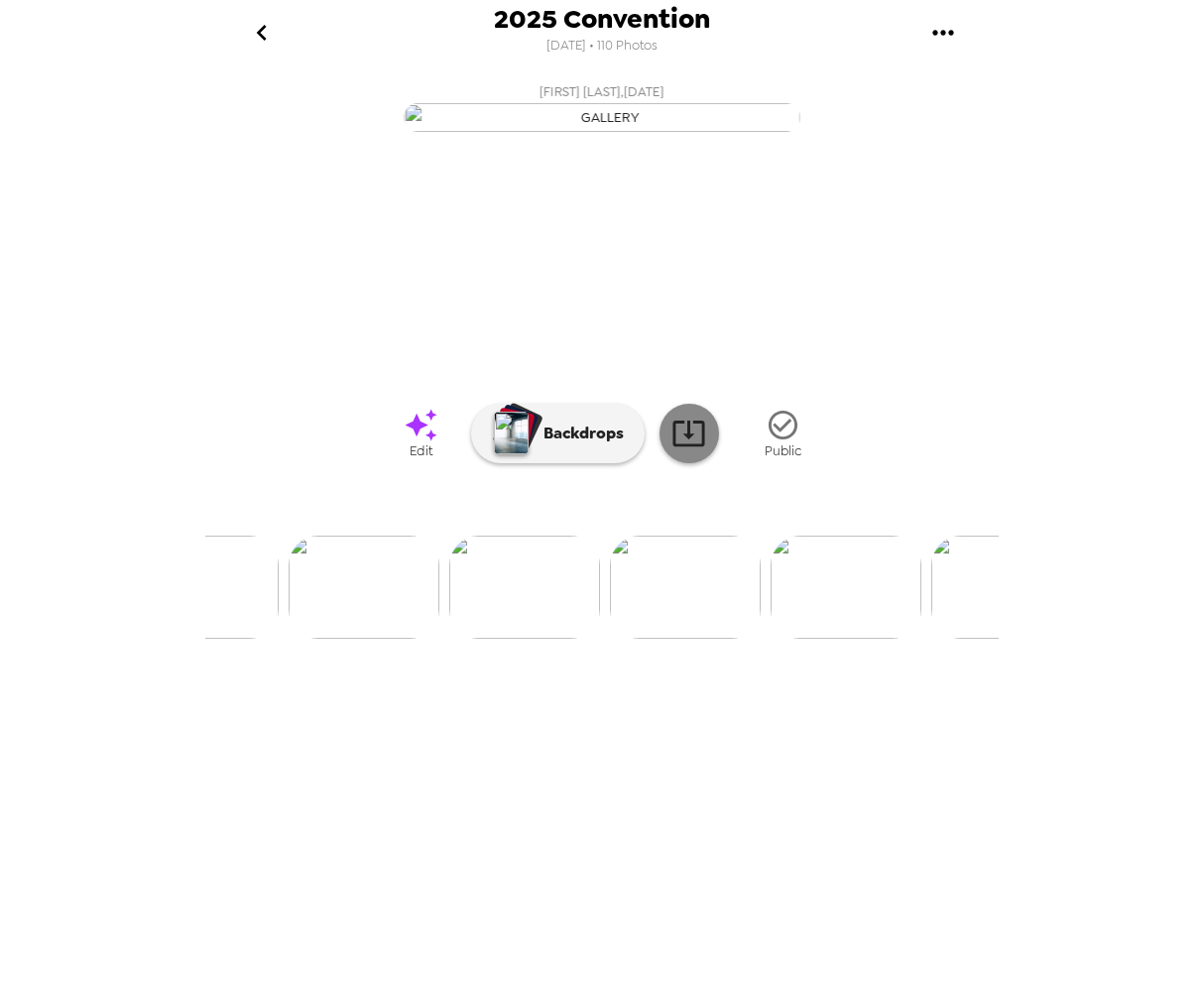 click 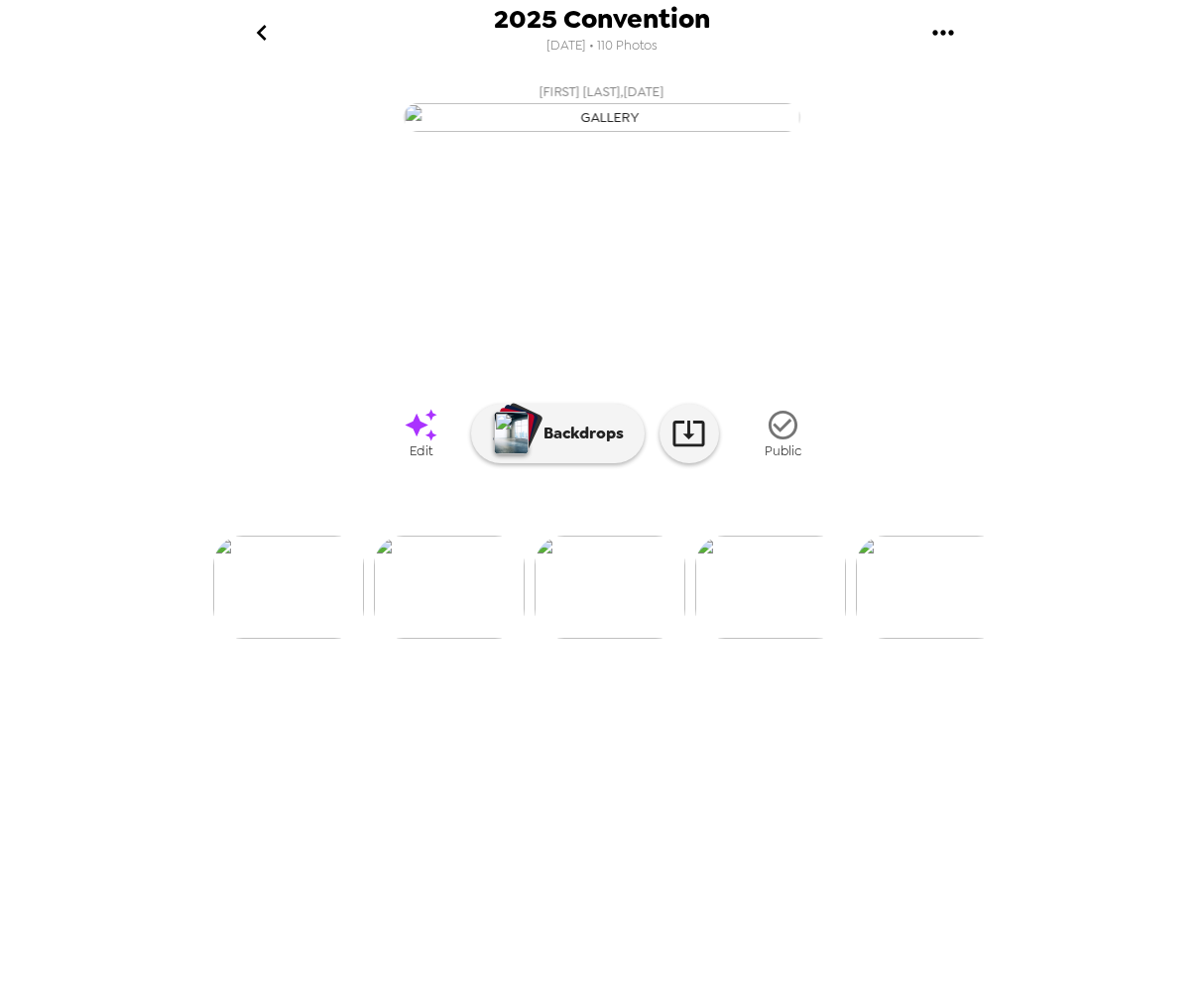 scroll, scrollTop: 0, scrollLeft: 4639, axis: horizontal 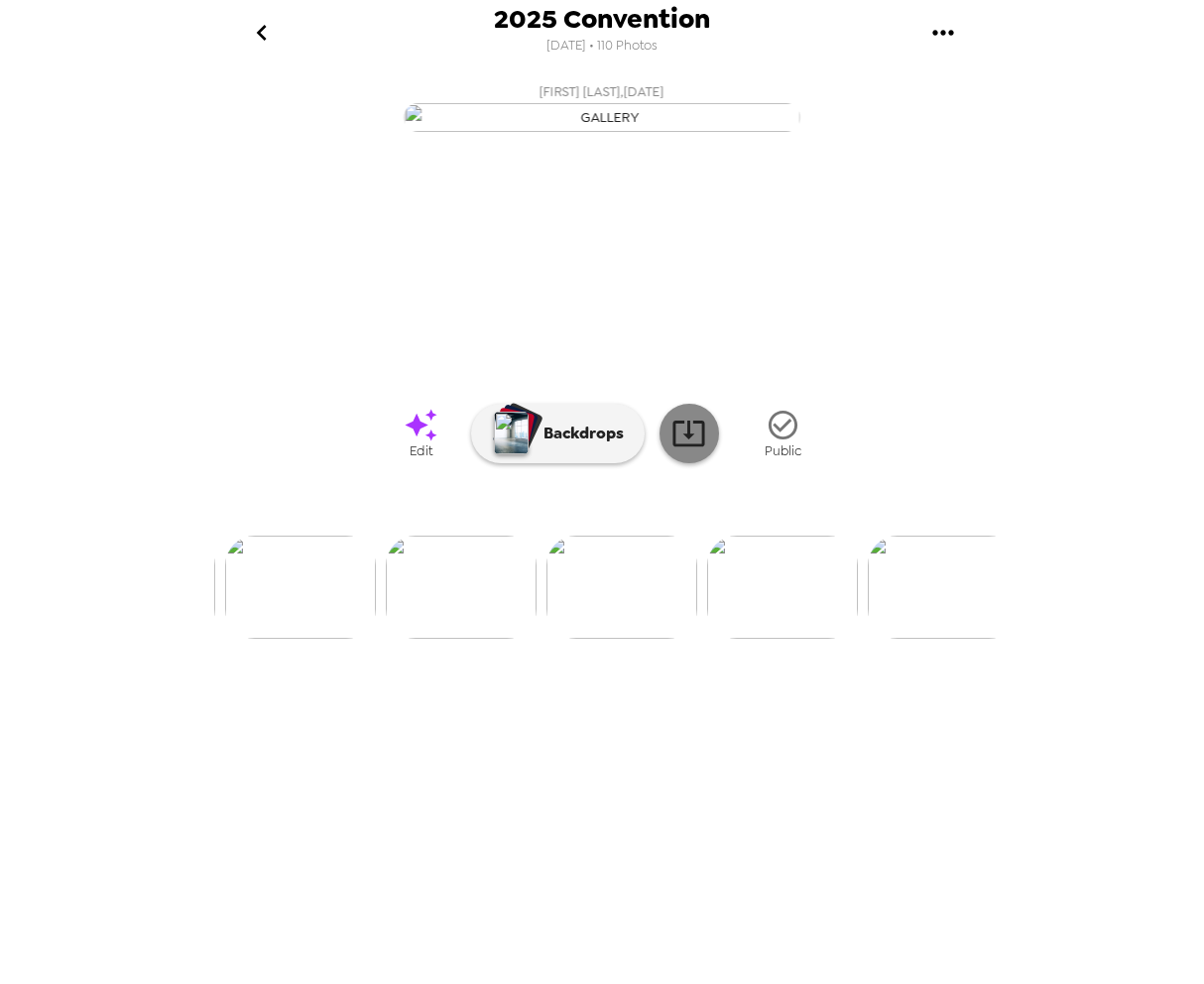 click 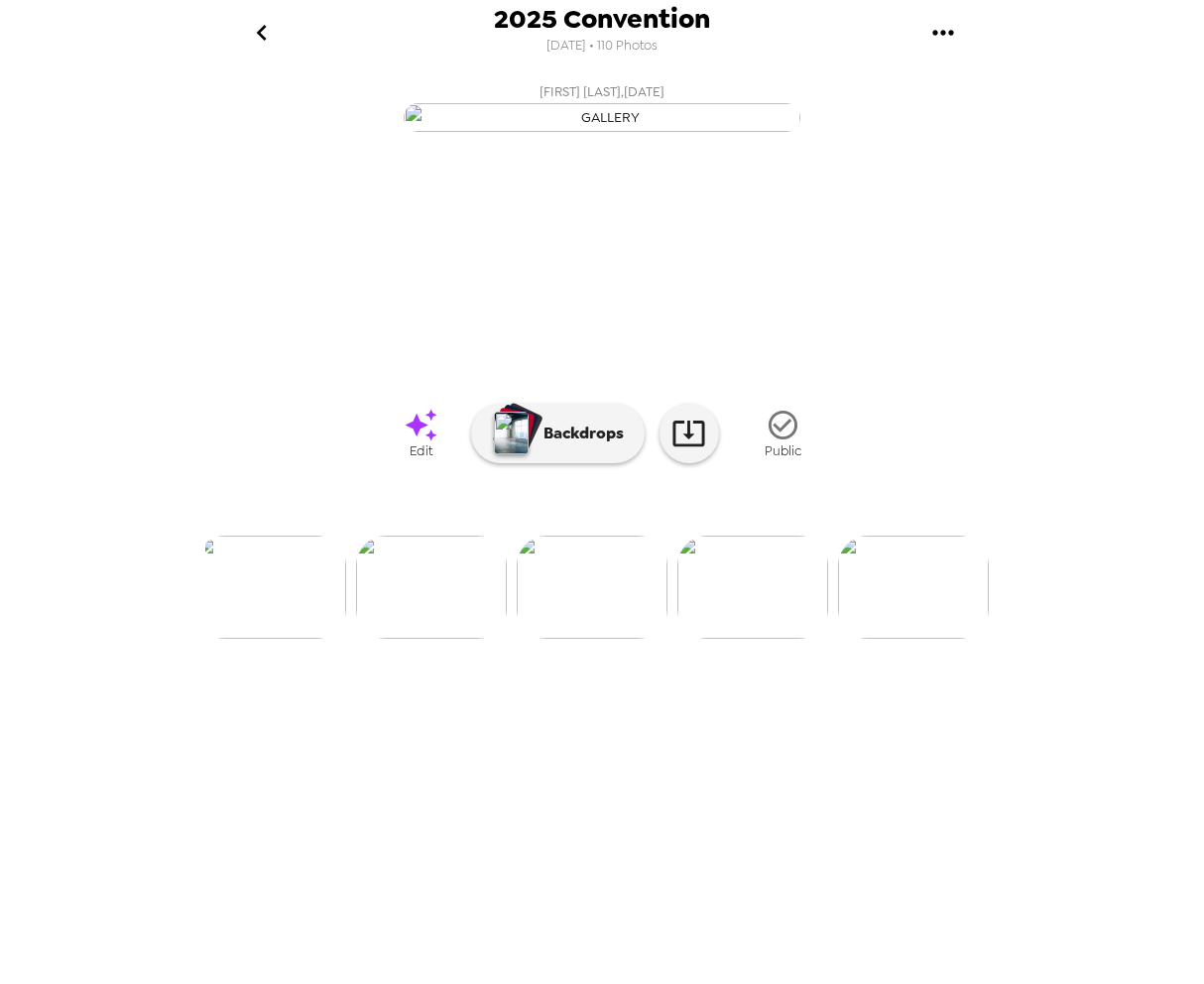 scroll, scrollTop: 0, scrollLeft: 5141, axis: horizontal 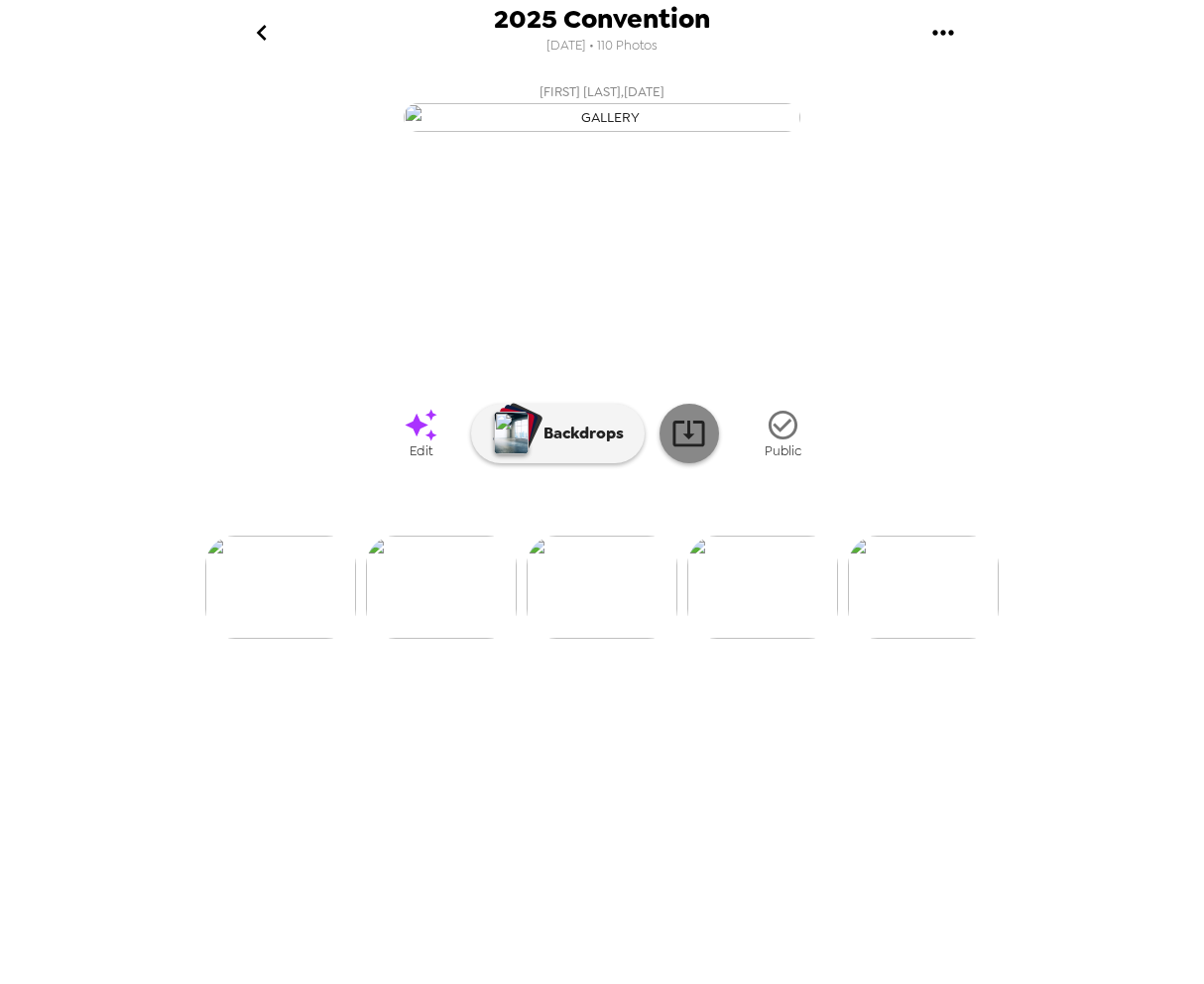 click 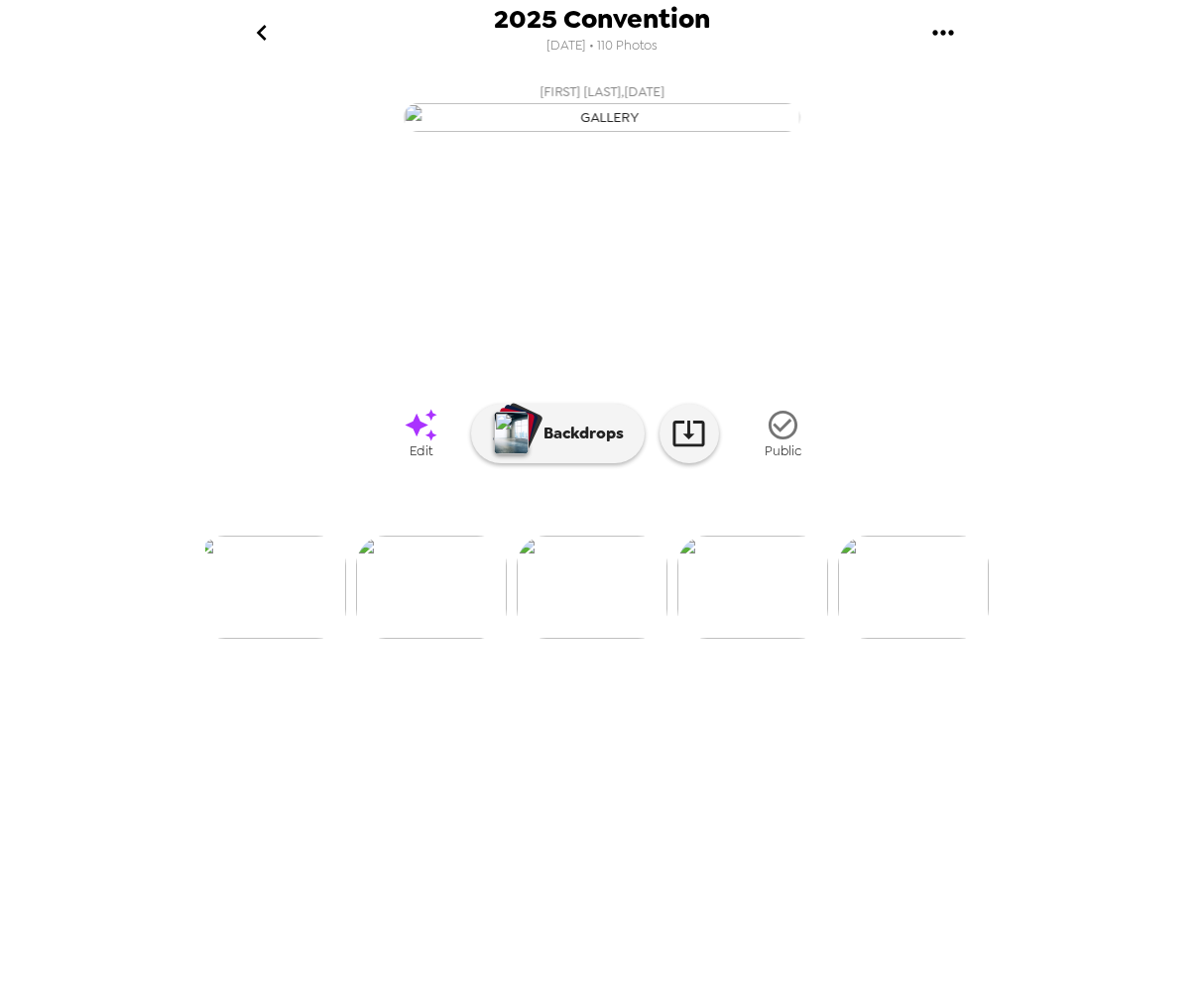 scroll, scrollTop: 0, scrollLeft: 5786, axis: horizontal 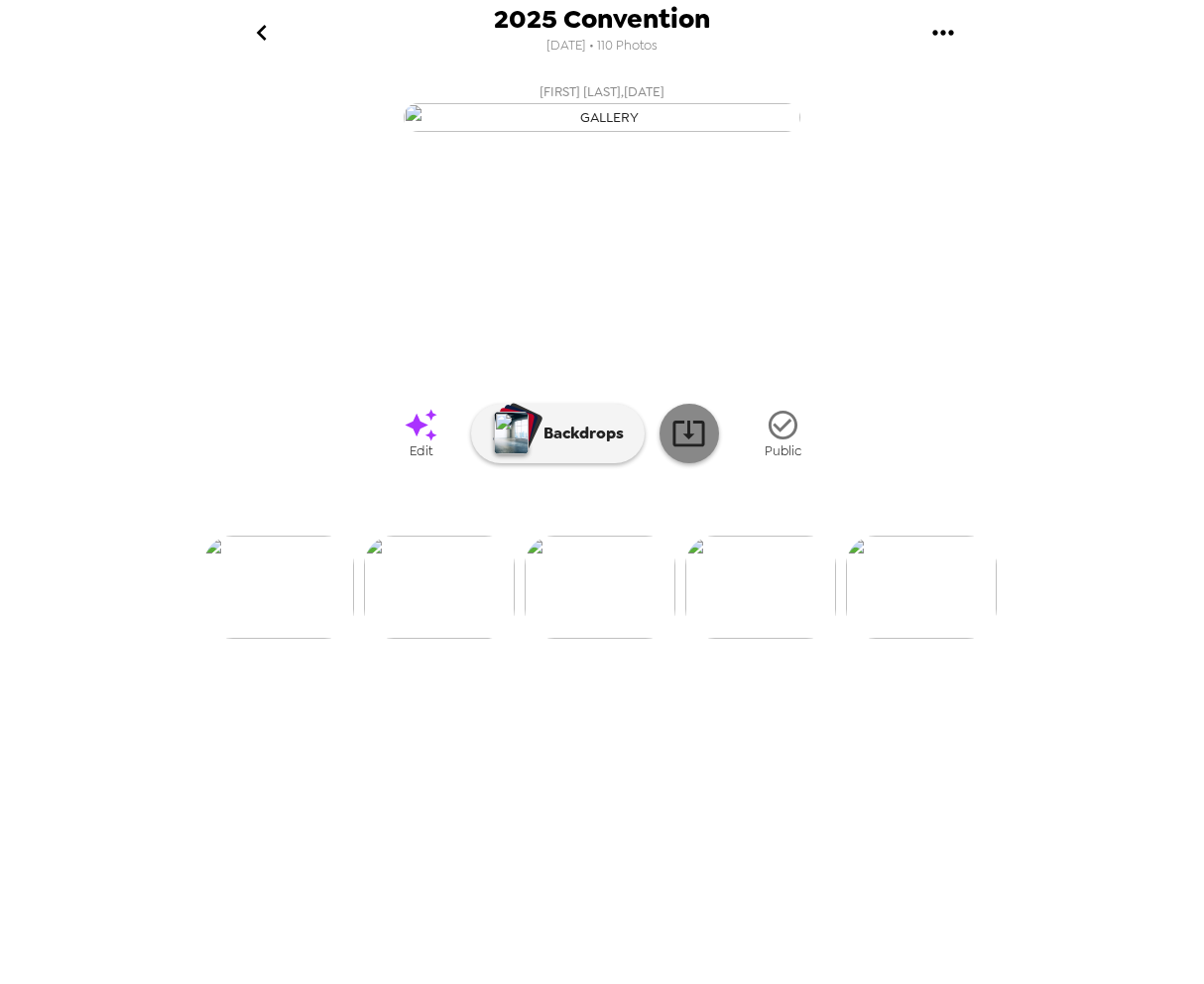 click 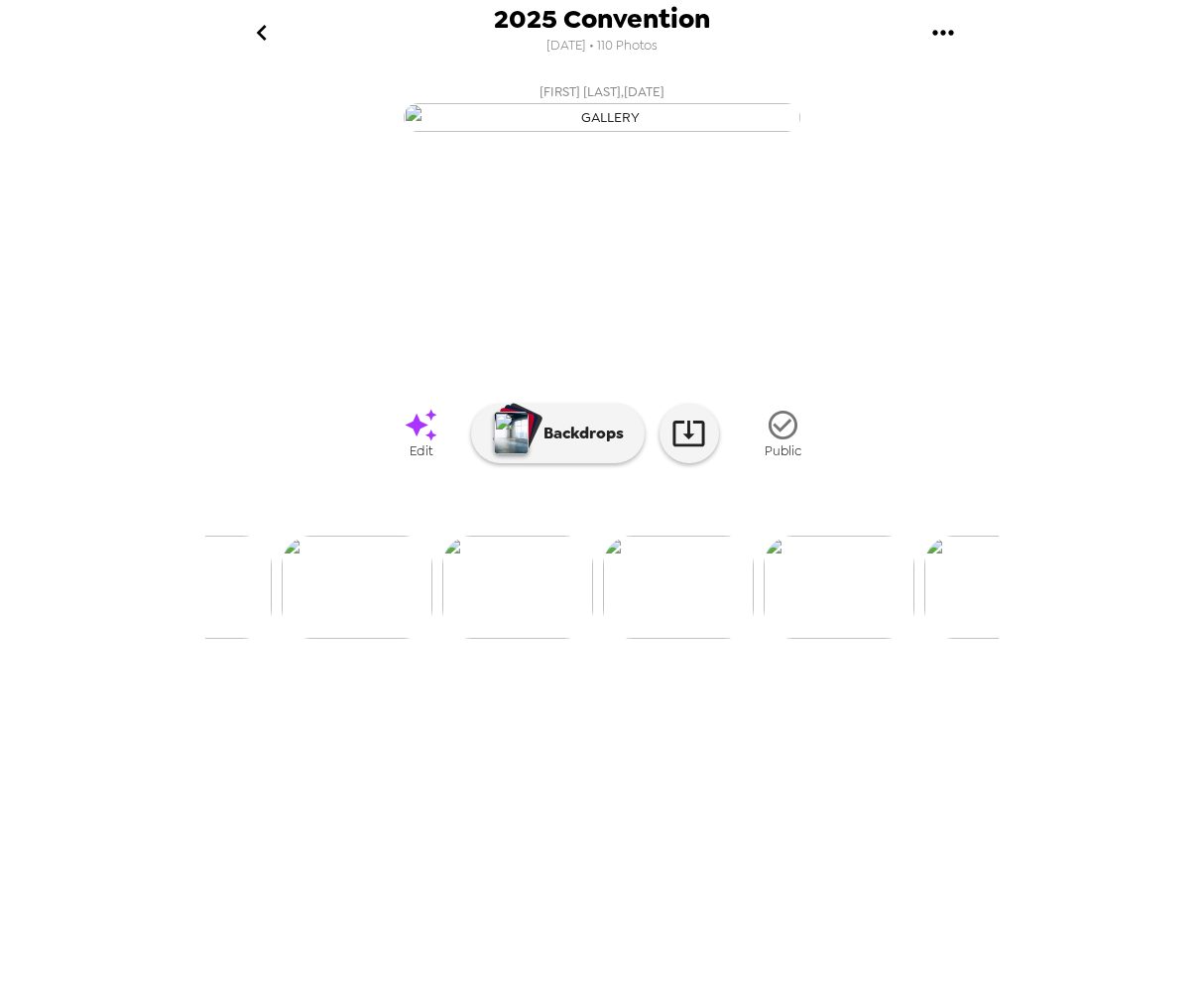scroll, scrollTop: 0, scrollLeft: 6192, axis: horizontal 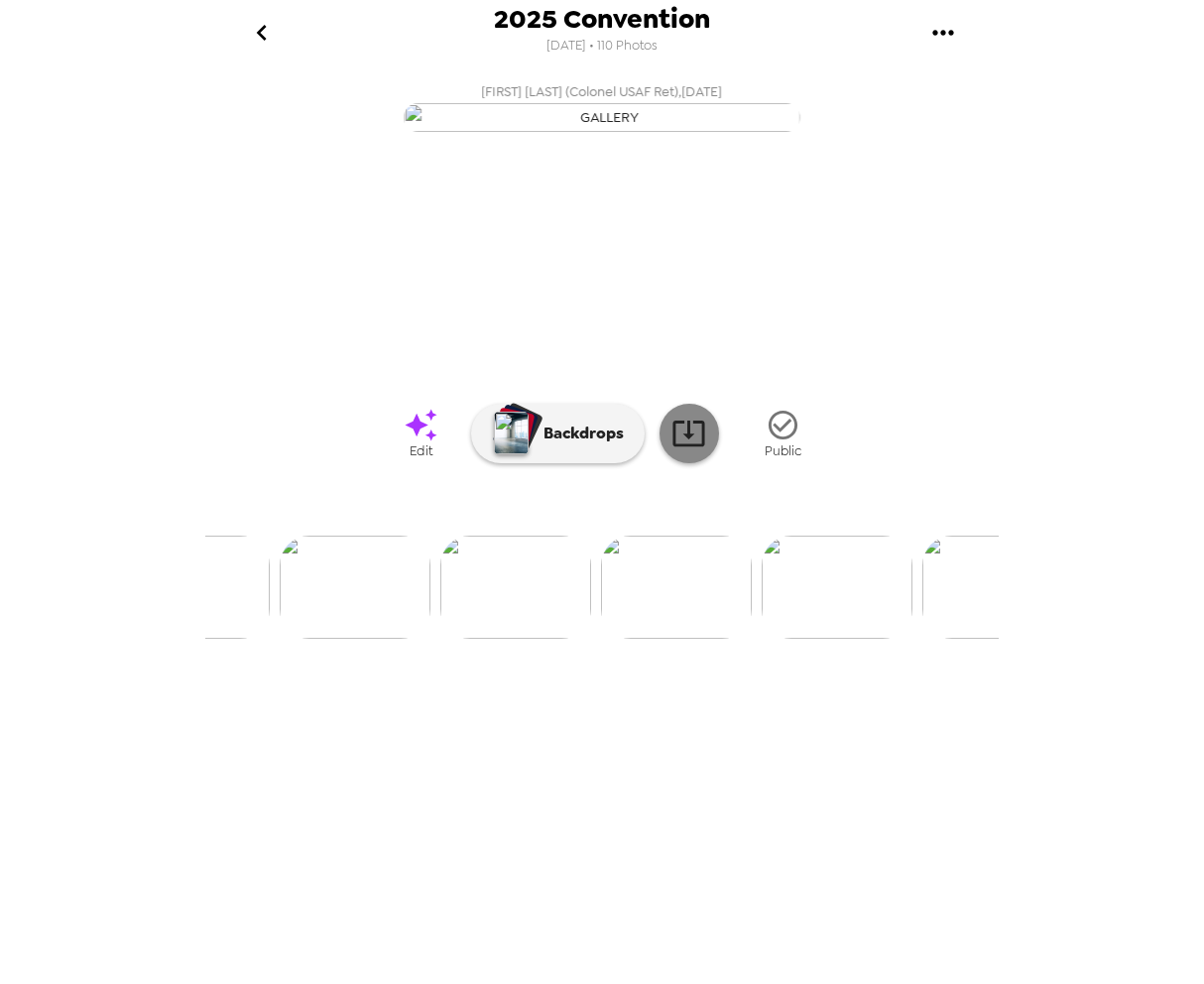 click 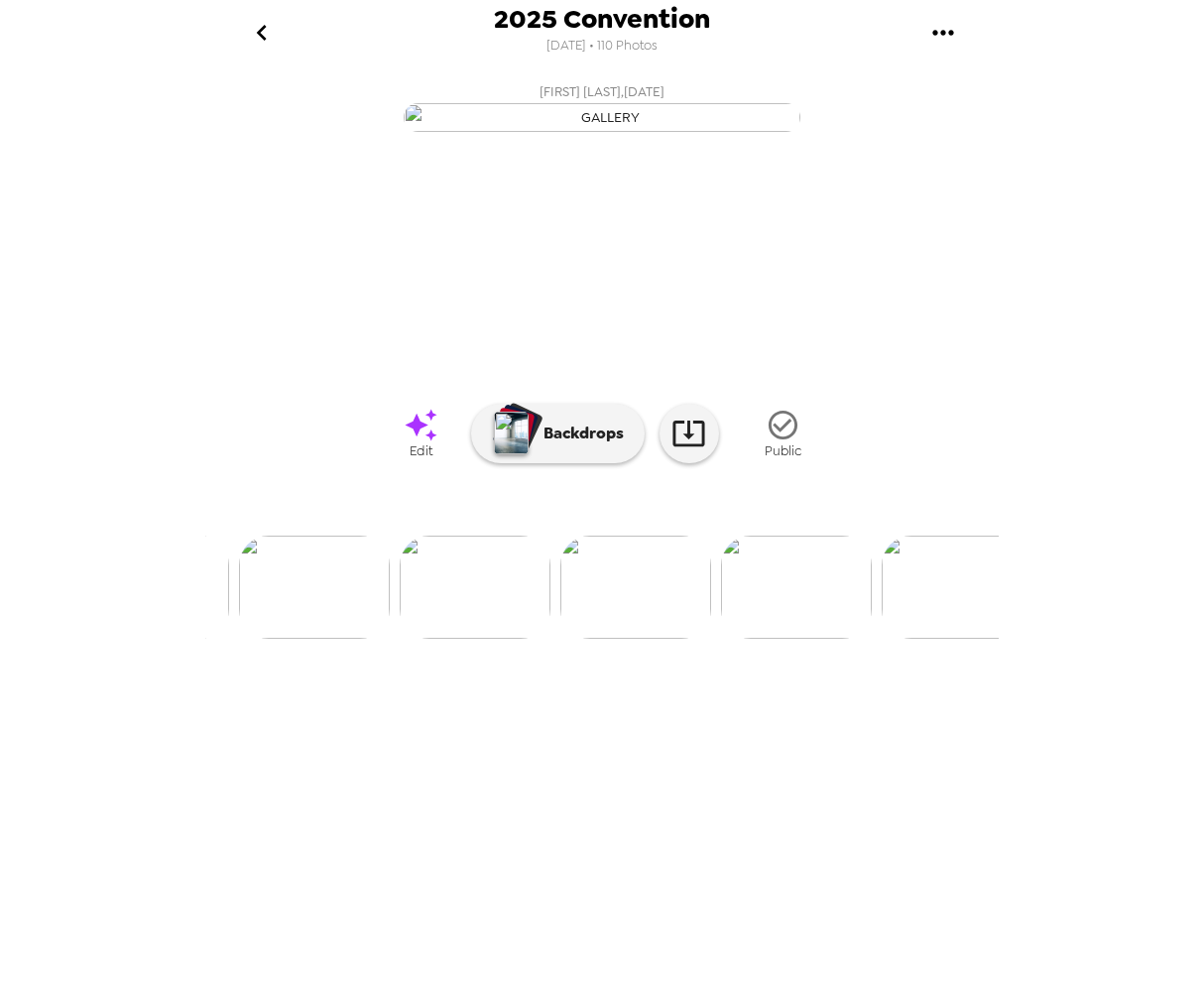 scroll, scrollTop: 0, scrollLeft: 6852, axis: horizontal 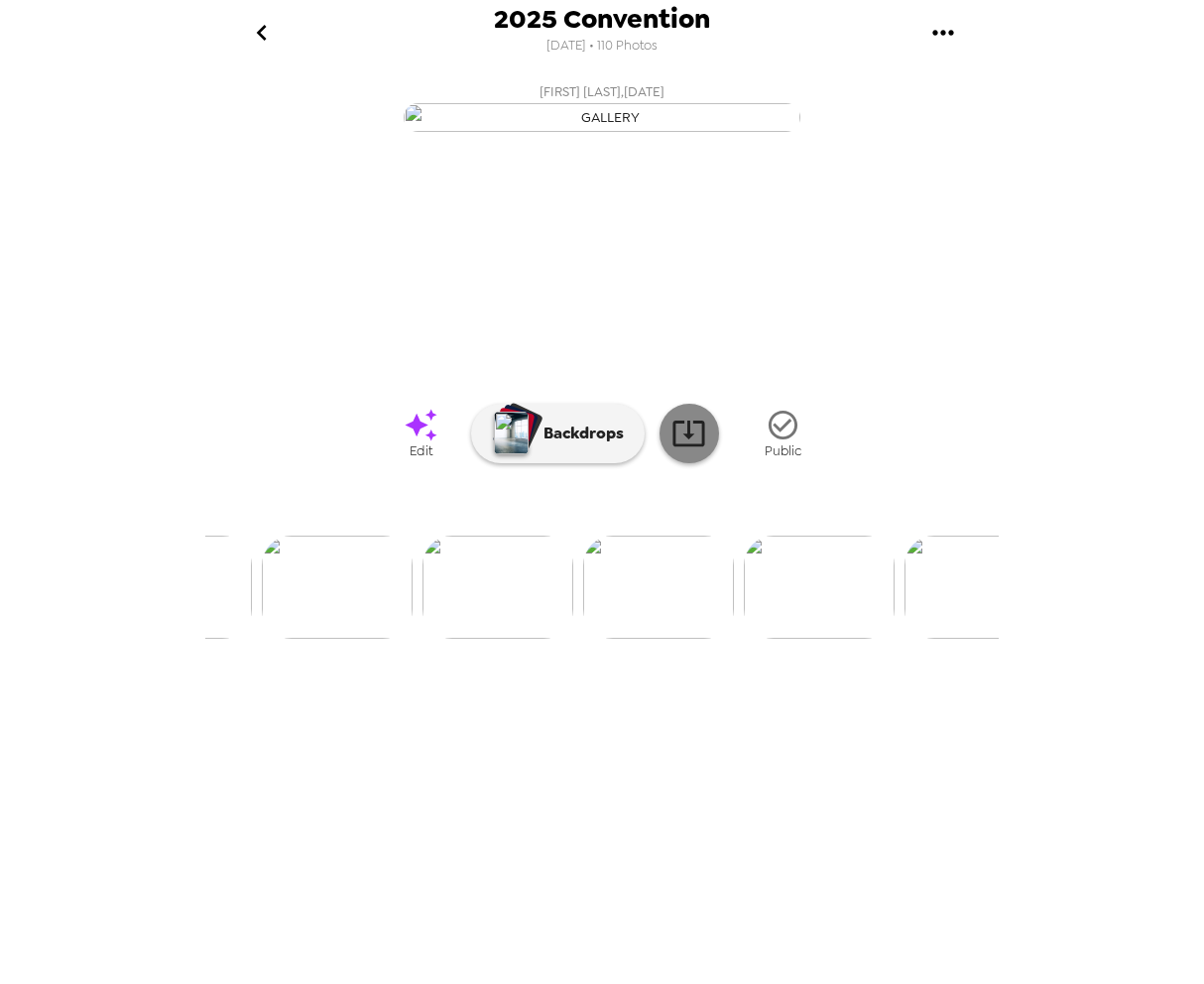 click at bounding box center (689, 433) 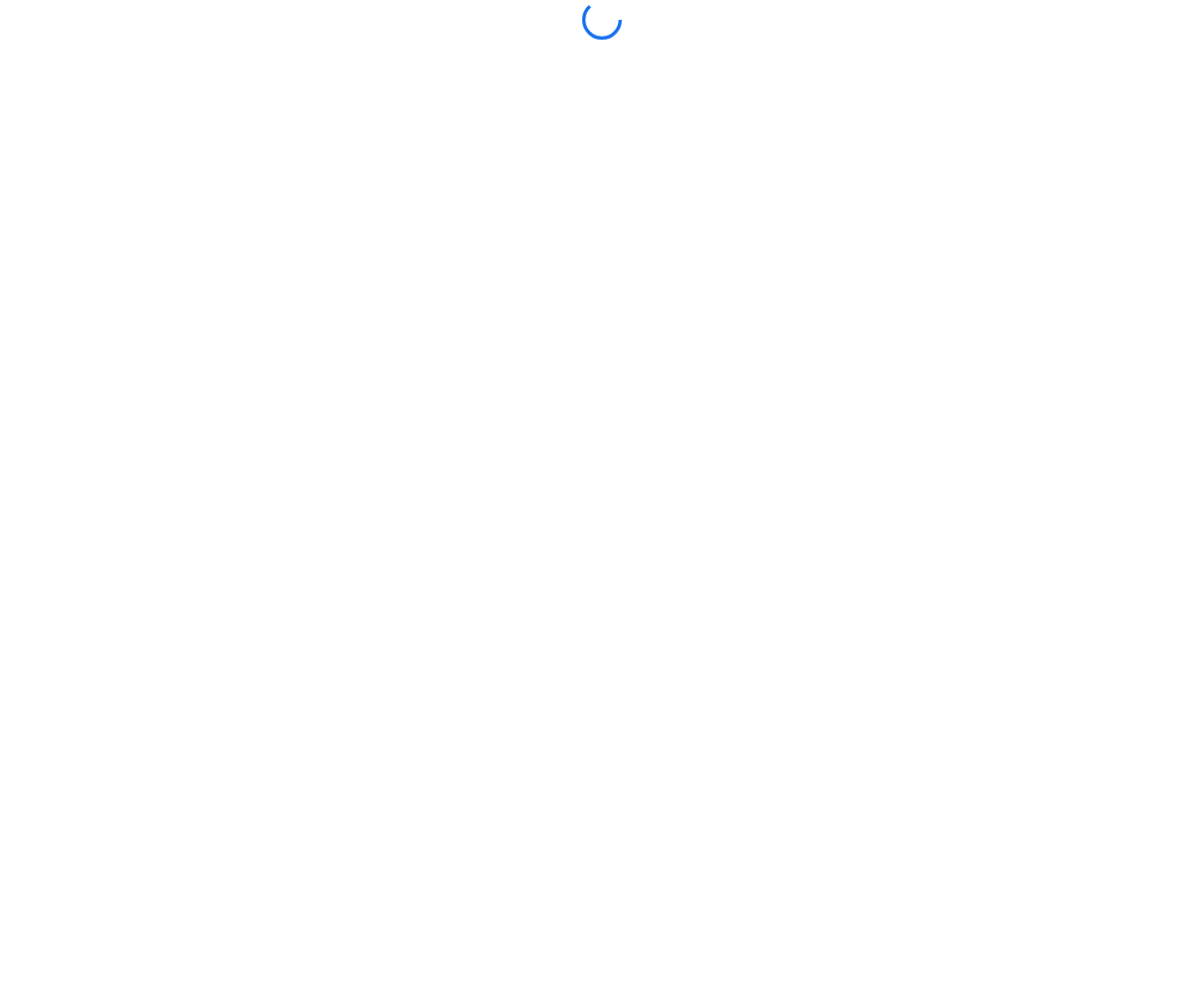 scroll, scrollTop: 0, scrollLeft: 0, axis: both 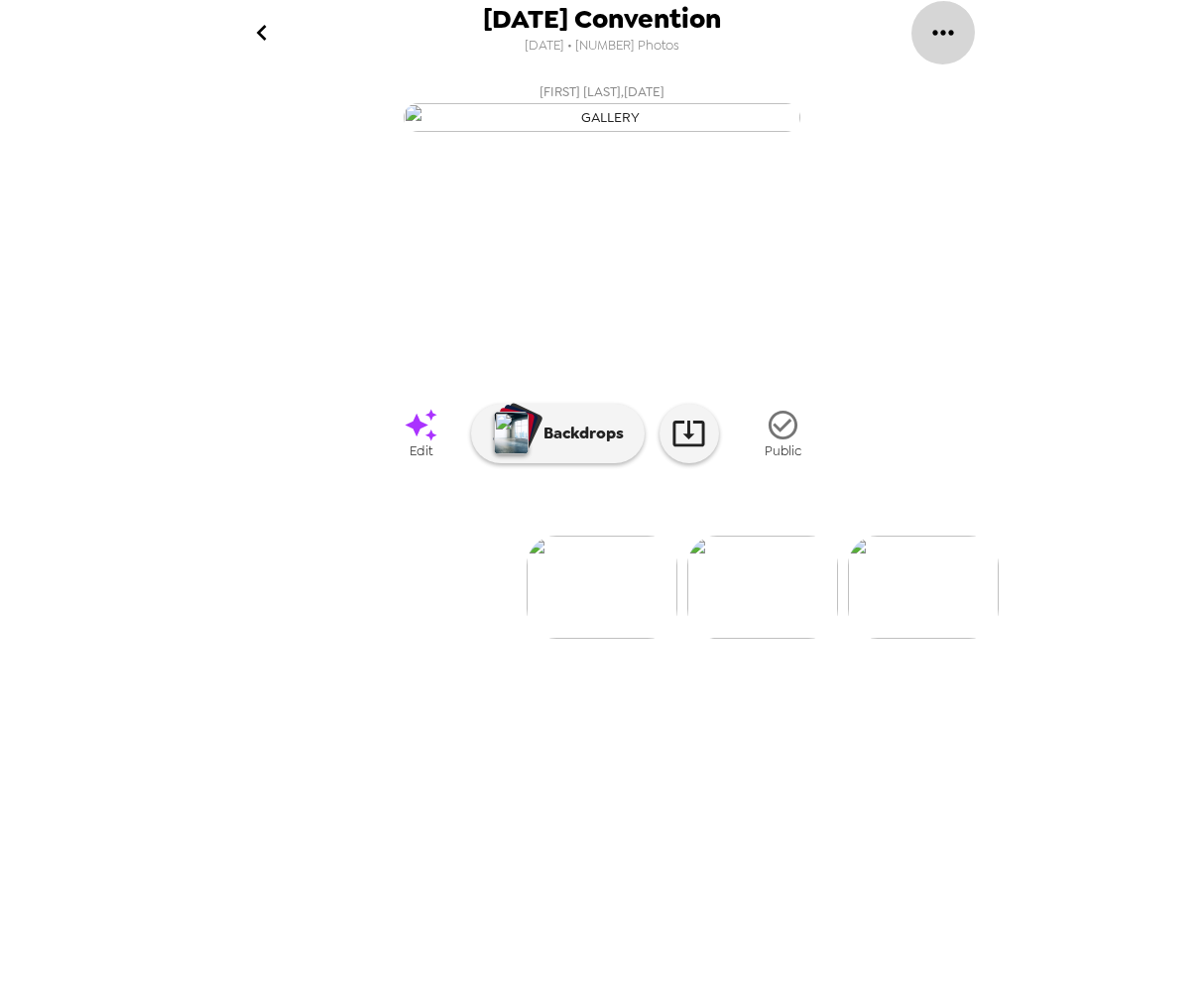 click 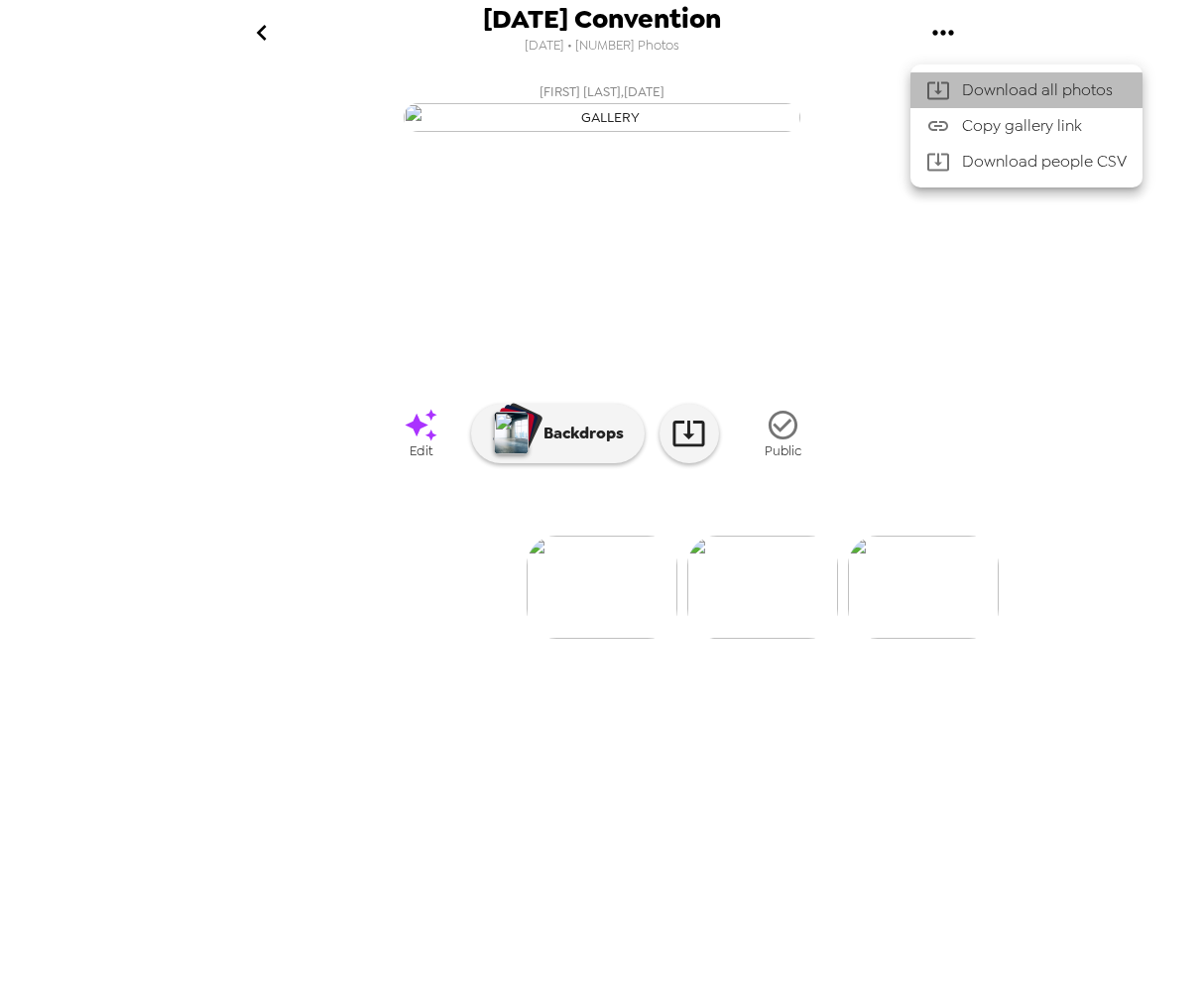 click on "Download all photos" at bounding box center (1044, 90) 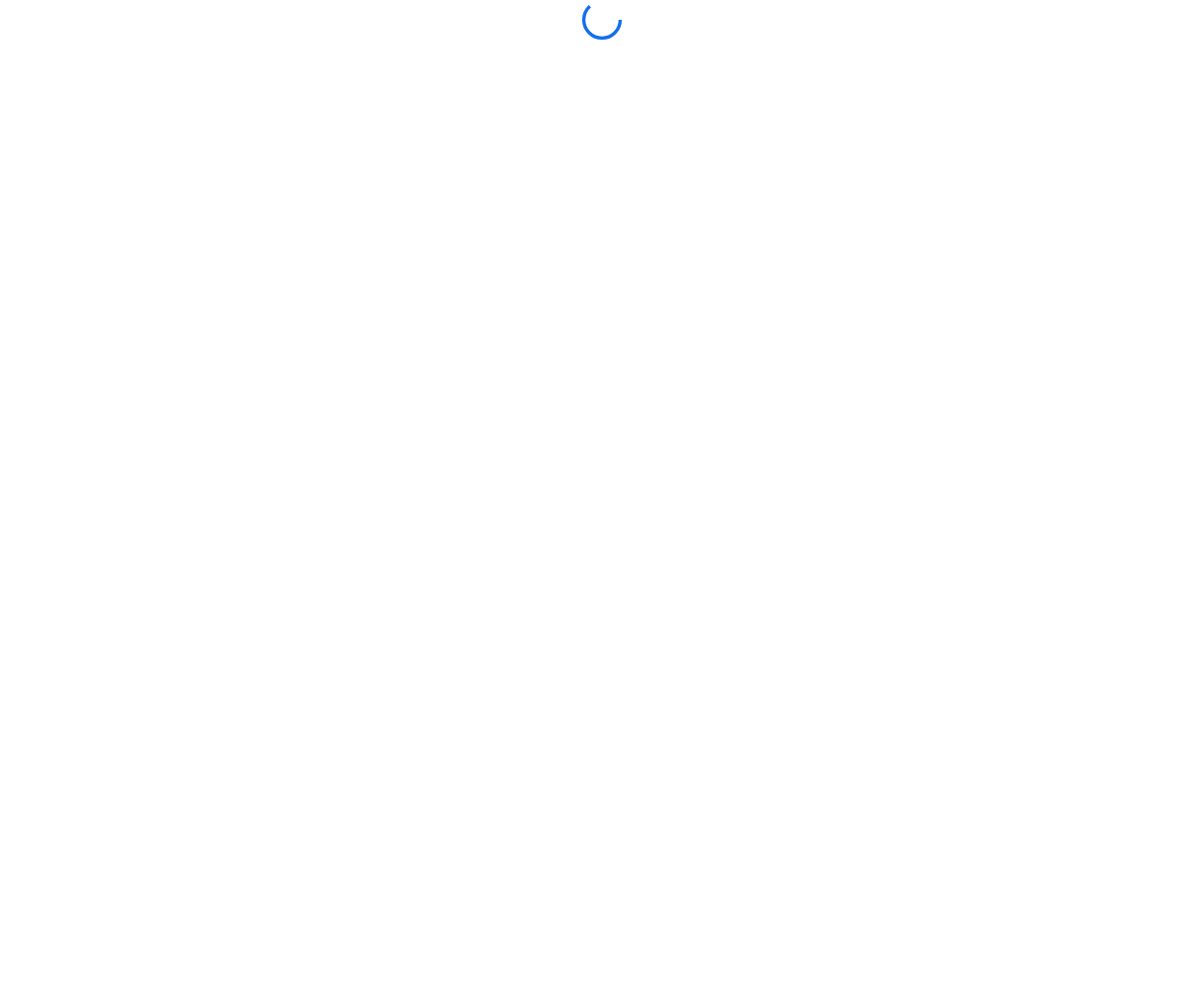 scroll, scrollTop: 0, scrollLeft: 0, axis: both 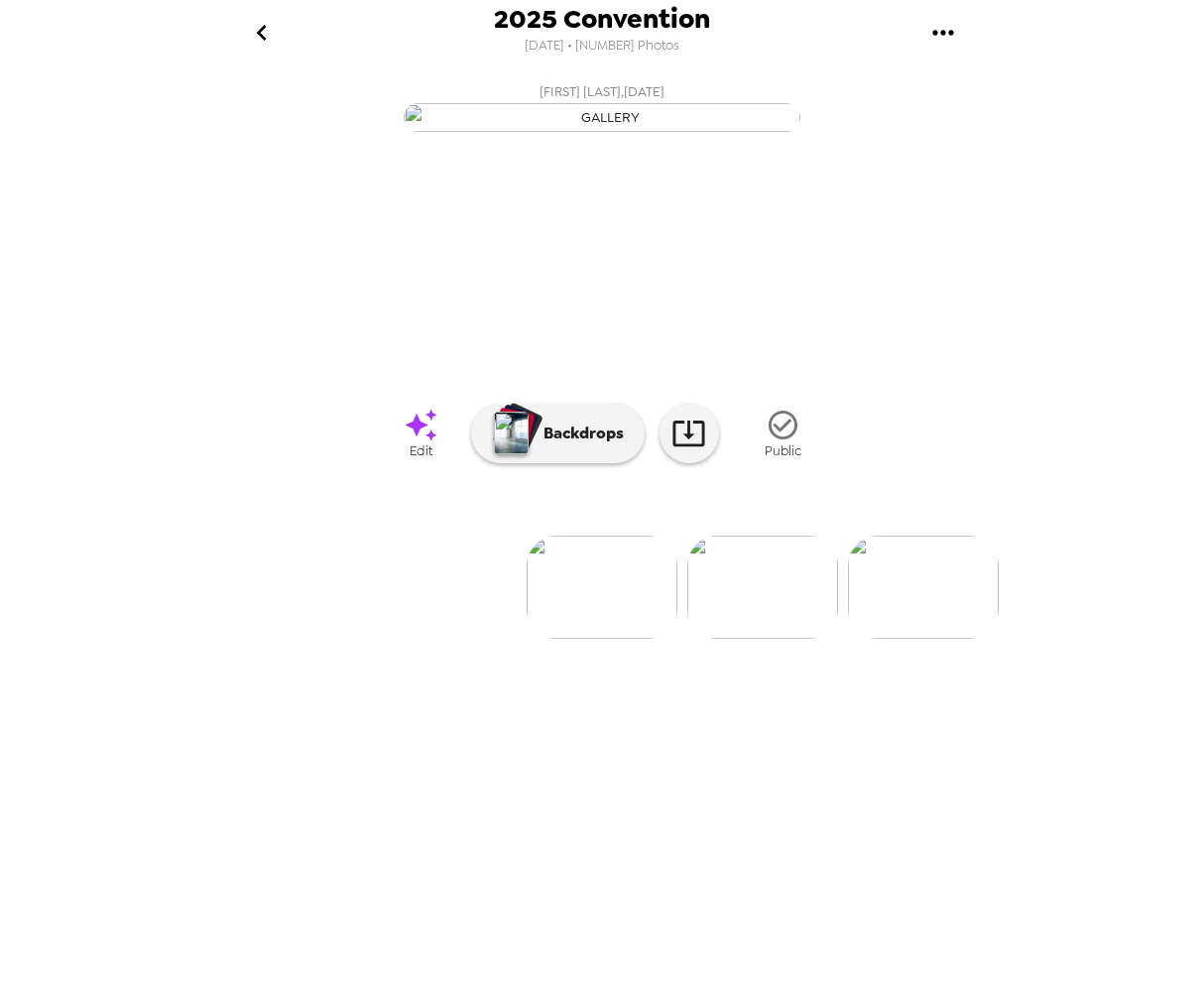 click 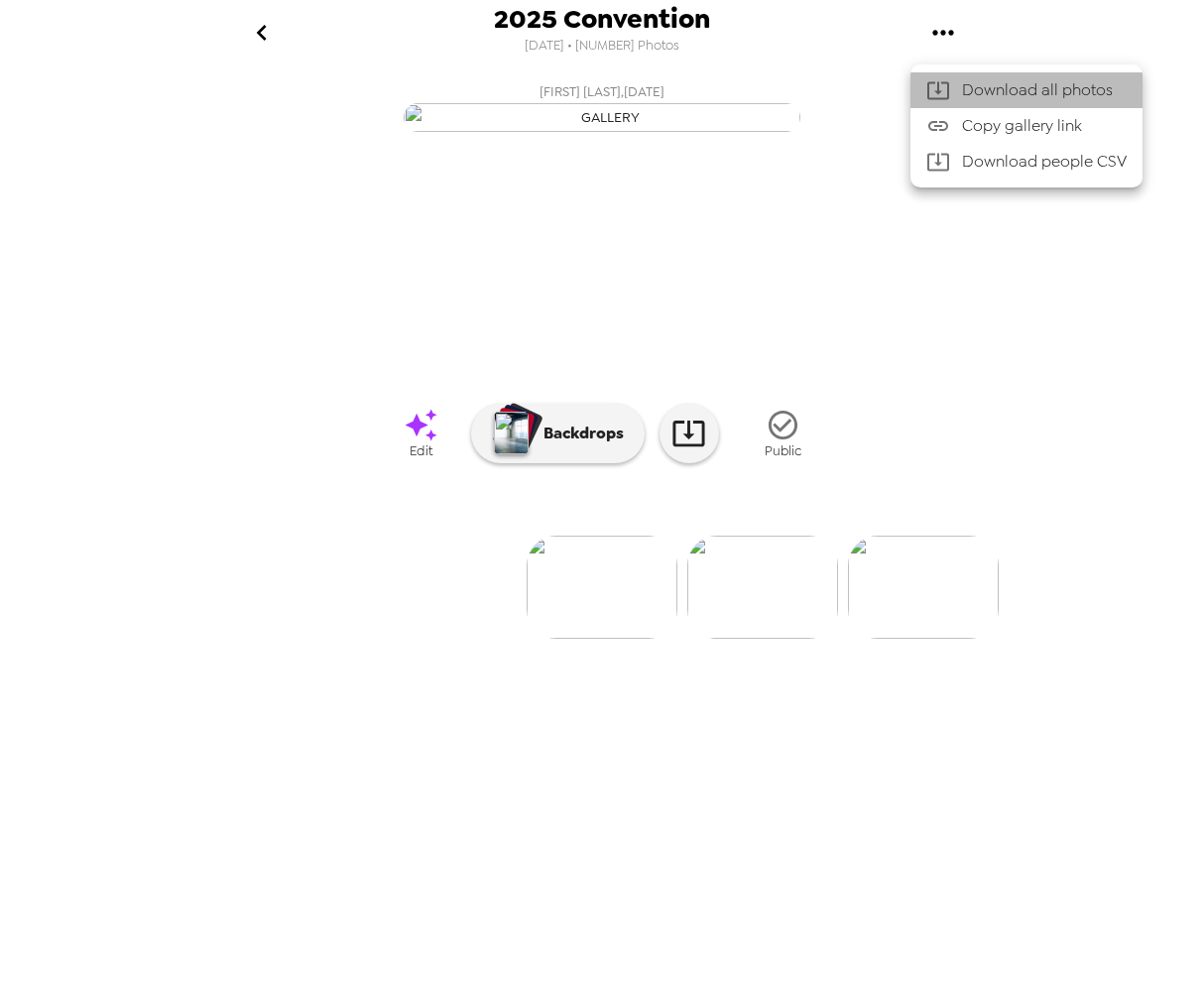 click on "Download all photos" at bounding box center [1044, 90] 